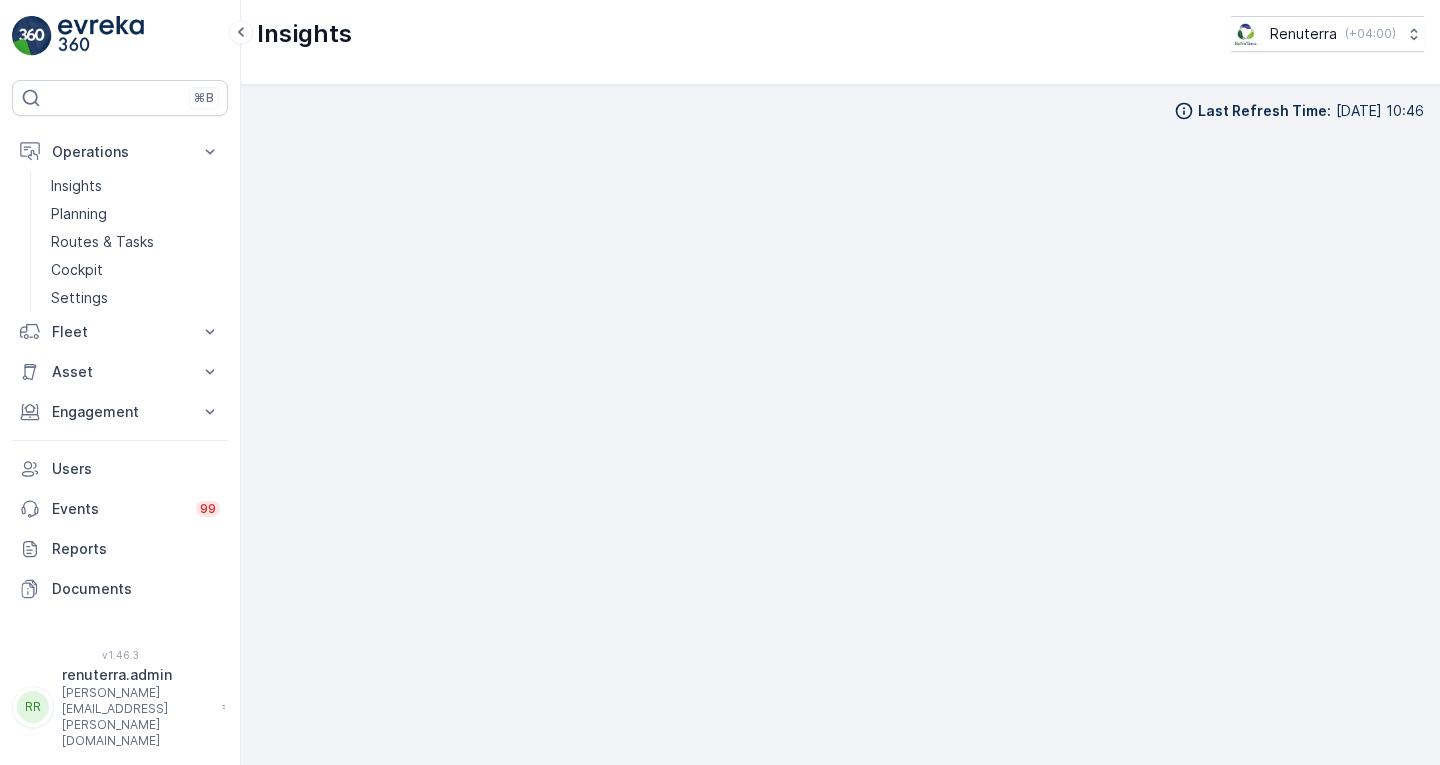scroll, scrollTop: 0, scrollLeft: 0, axis: both 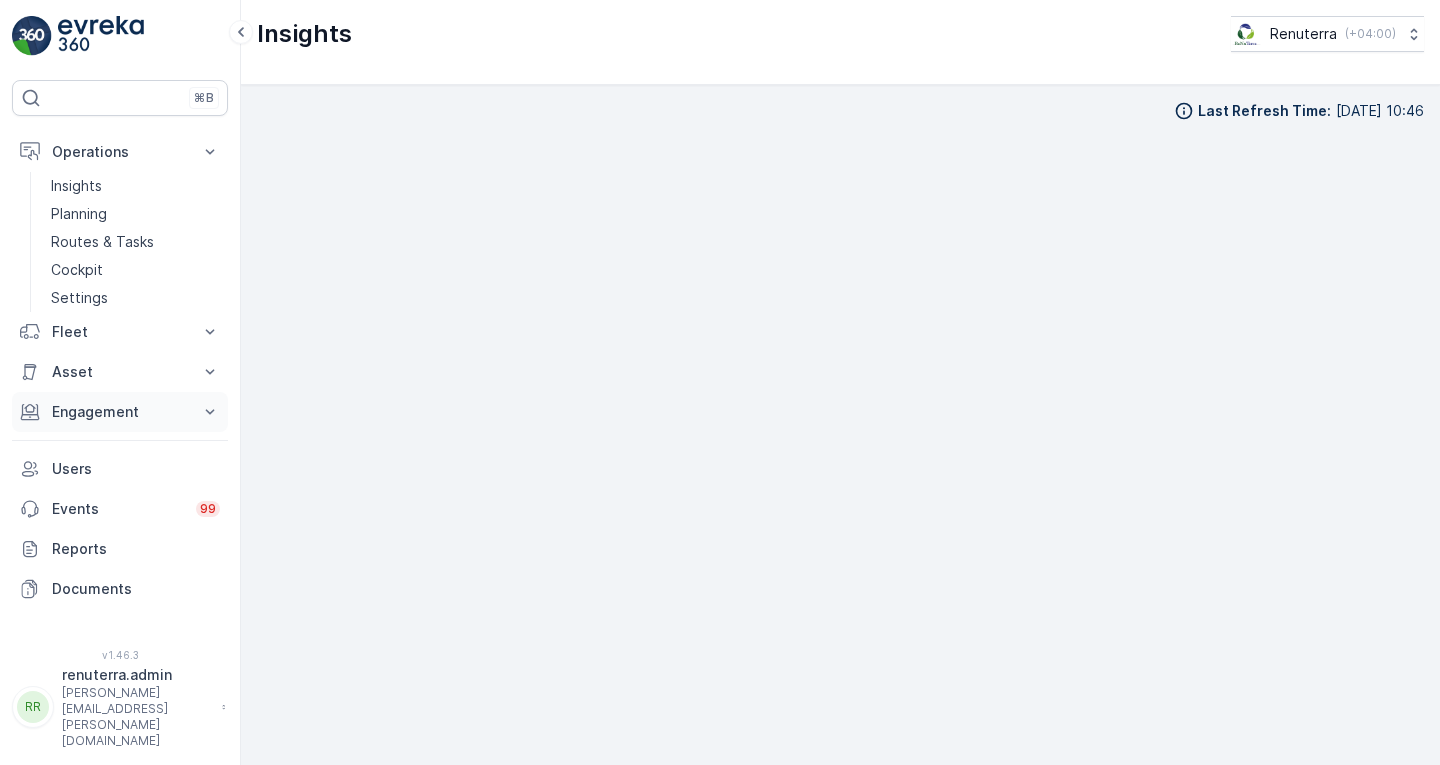 click on "Engagement" at bounding box center (120, 412) 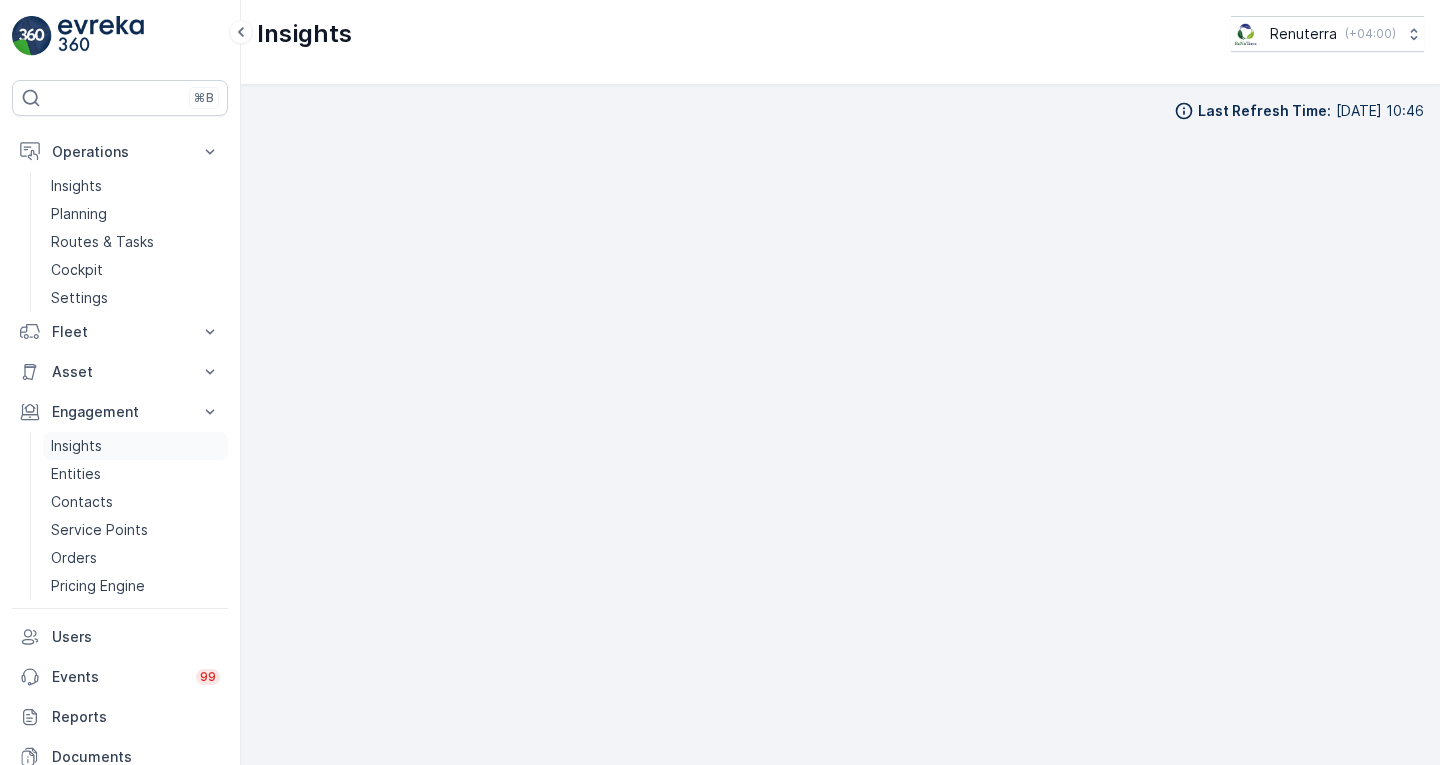 click on "Insights" at bounding box center [76, 446] 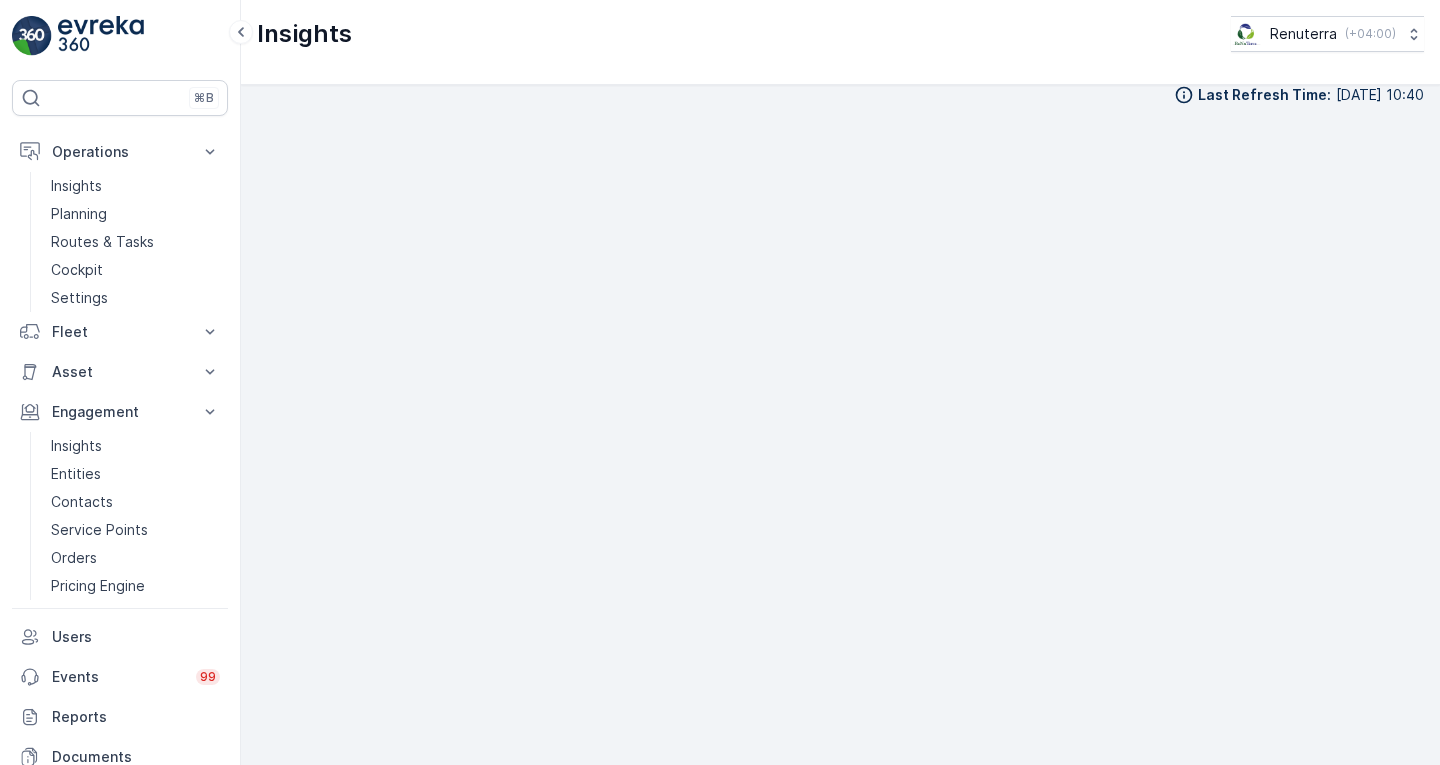 scroll, scrollTop: 16, scrollLeft: 0, axis: vertical 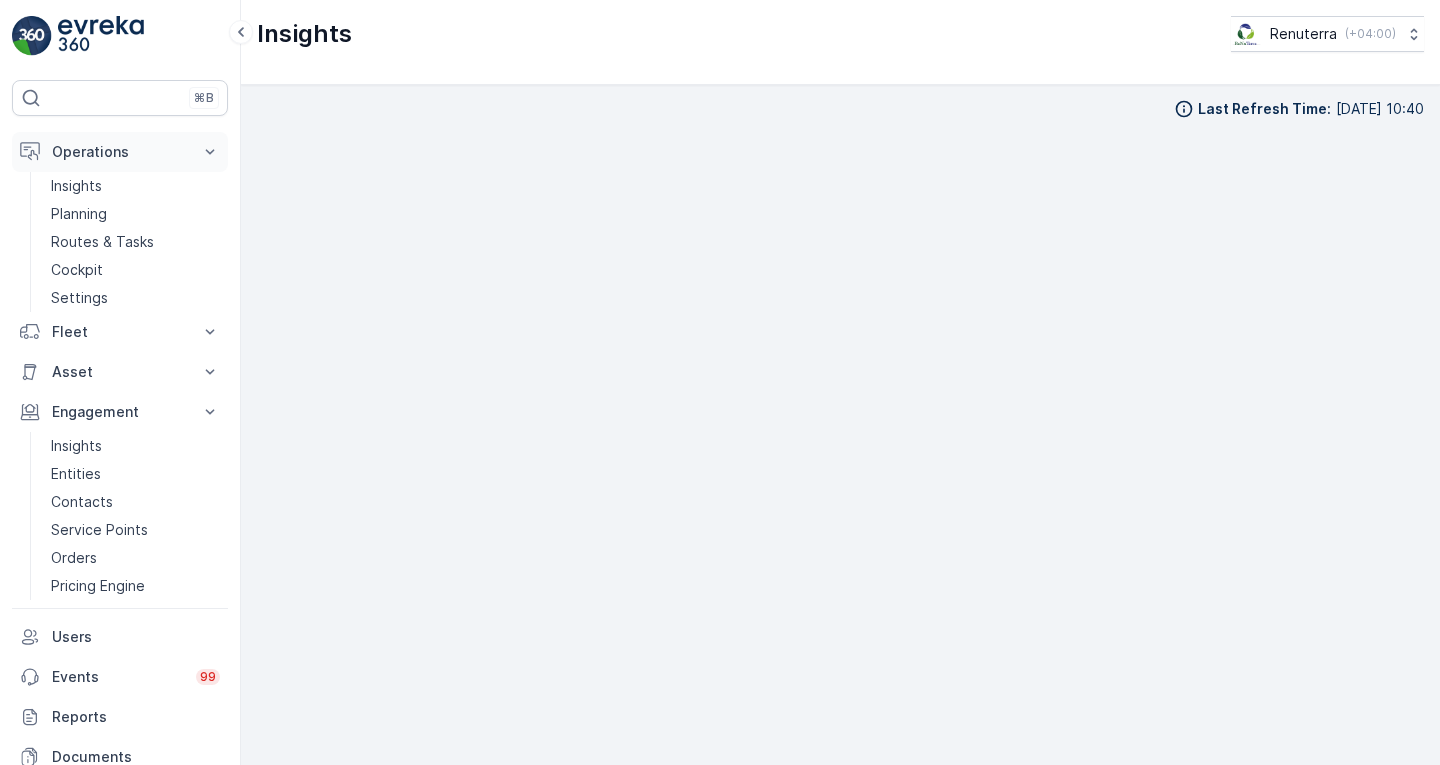 click on "Operations" at bounding box center (120, 152) 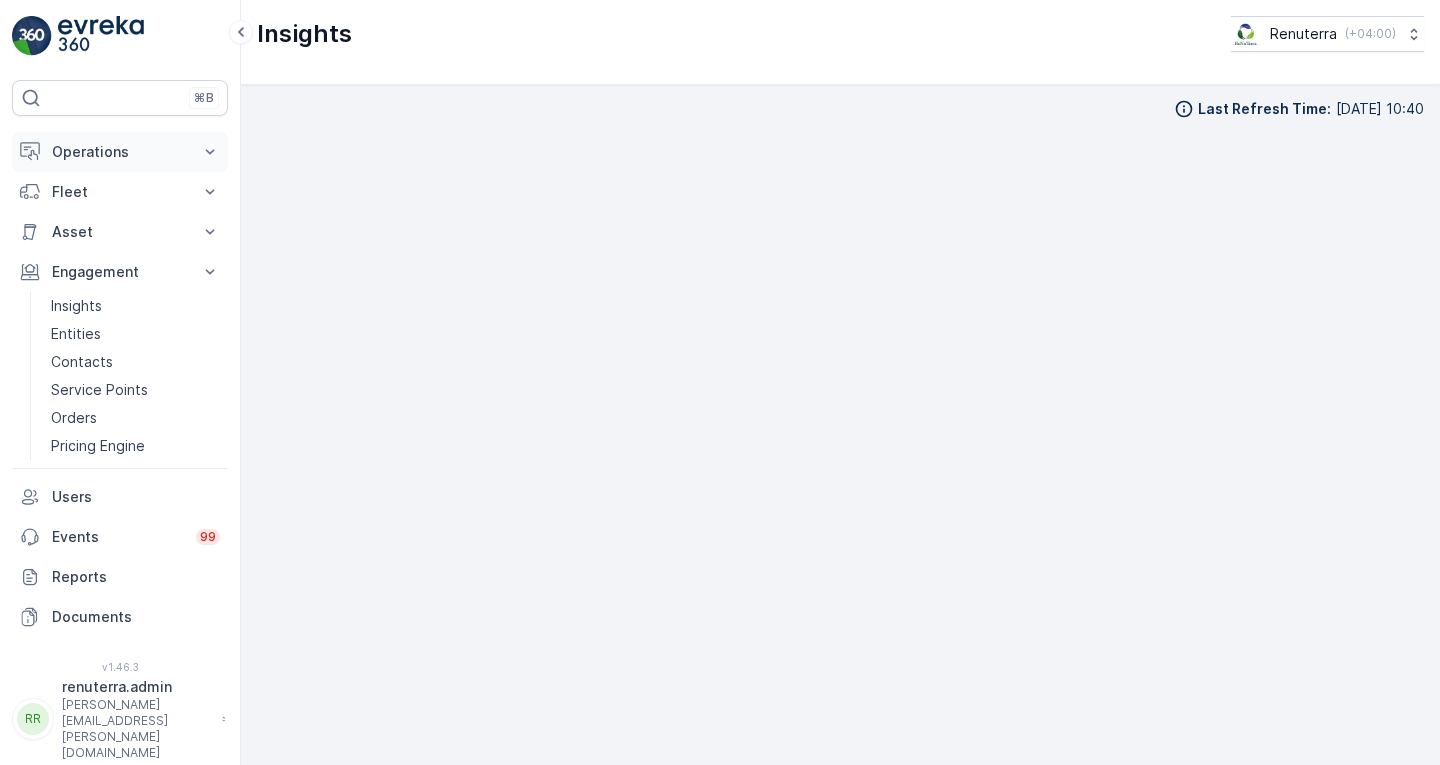 click on "Operations" at bounding box center [120, 152] 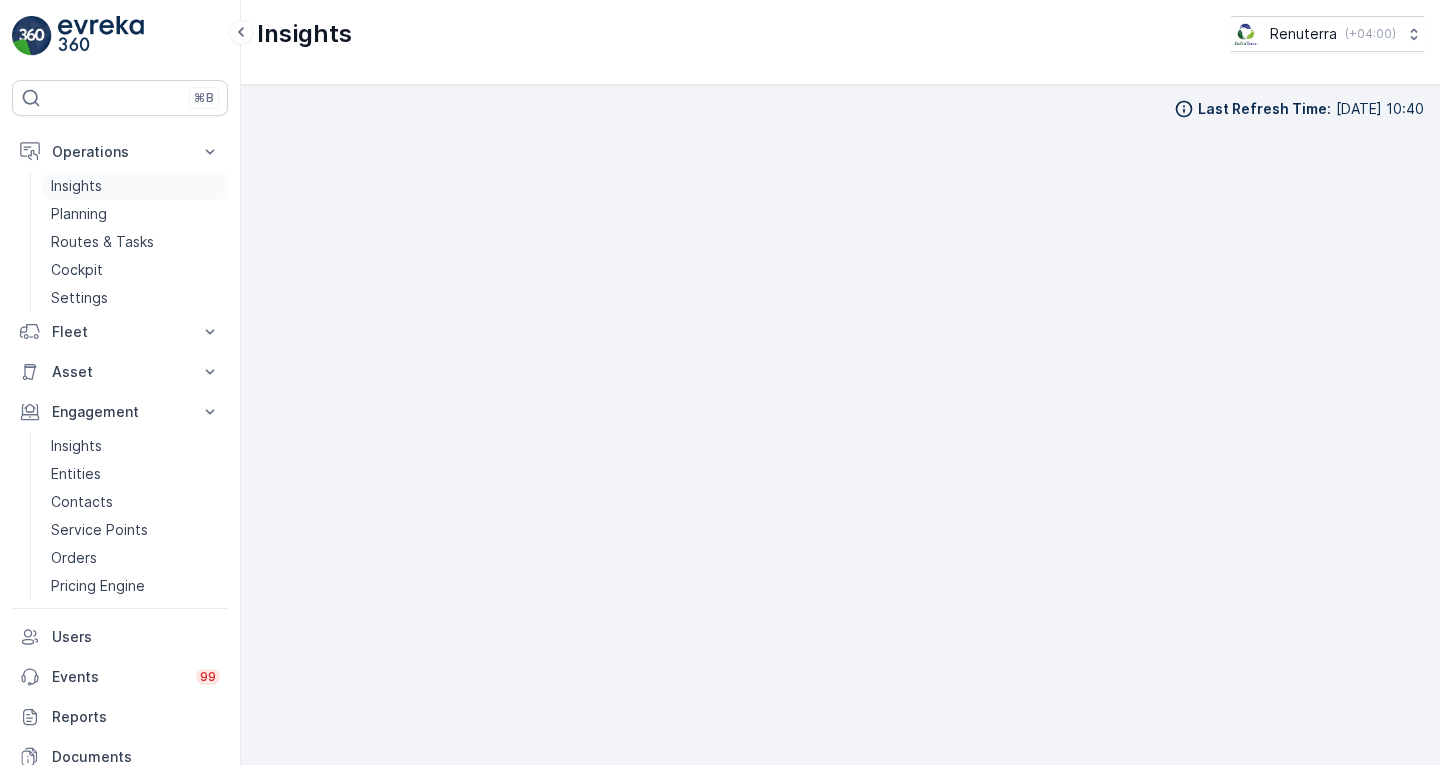 click on "Insights" at bounding box center [76, 186] 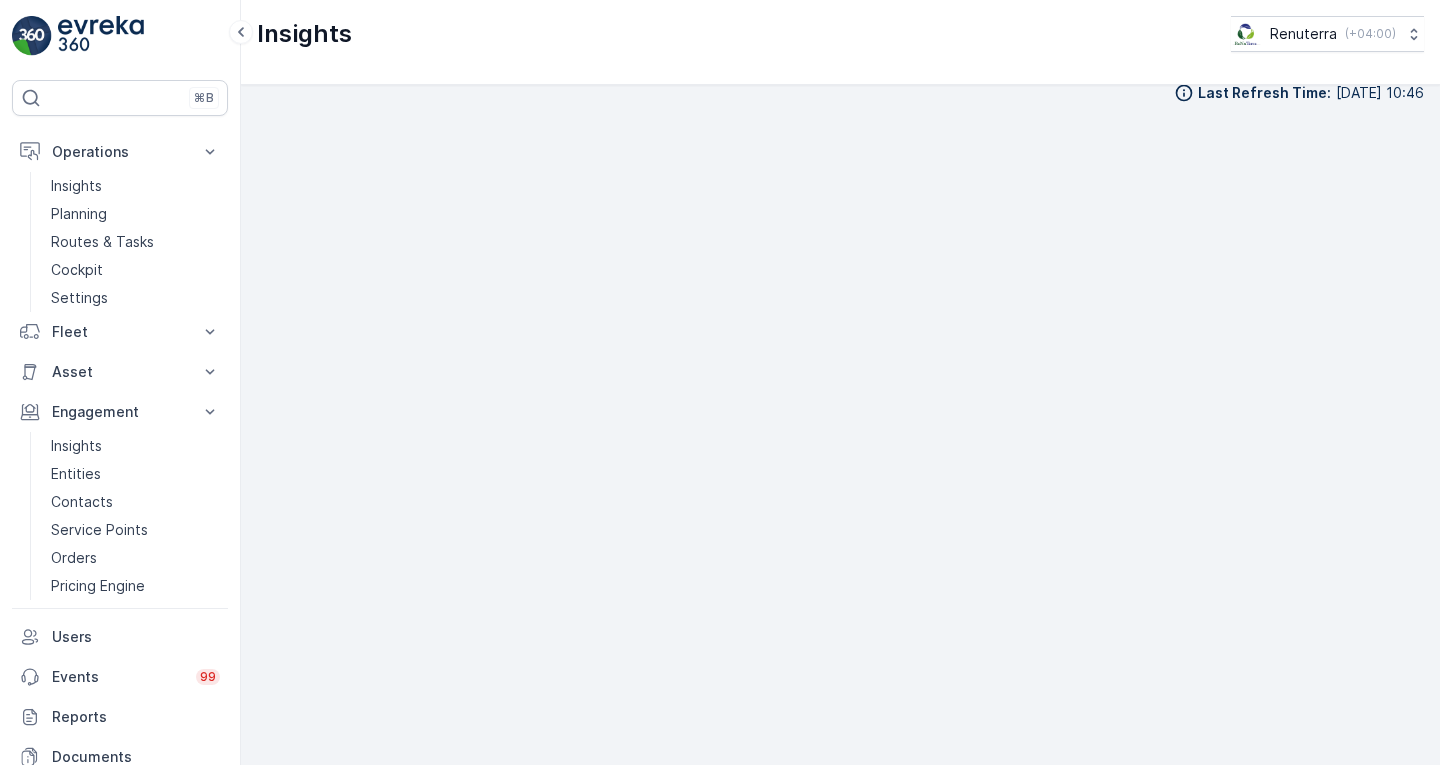 scroll, scrollTop: 16, scrollLeft: 0, axis: vertical 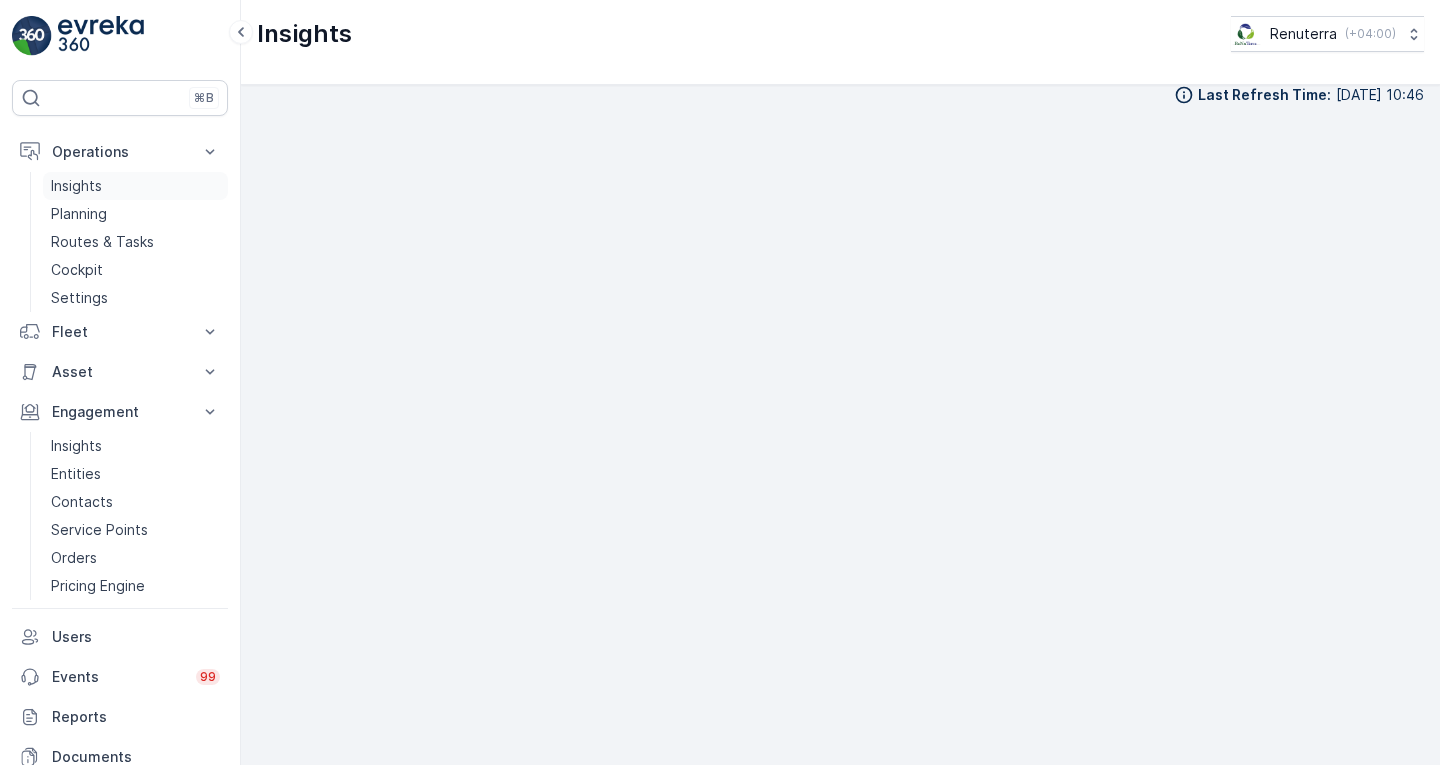 click on "Insights" at bounding box center (76, 186) 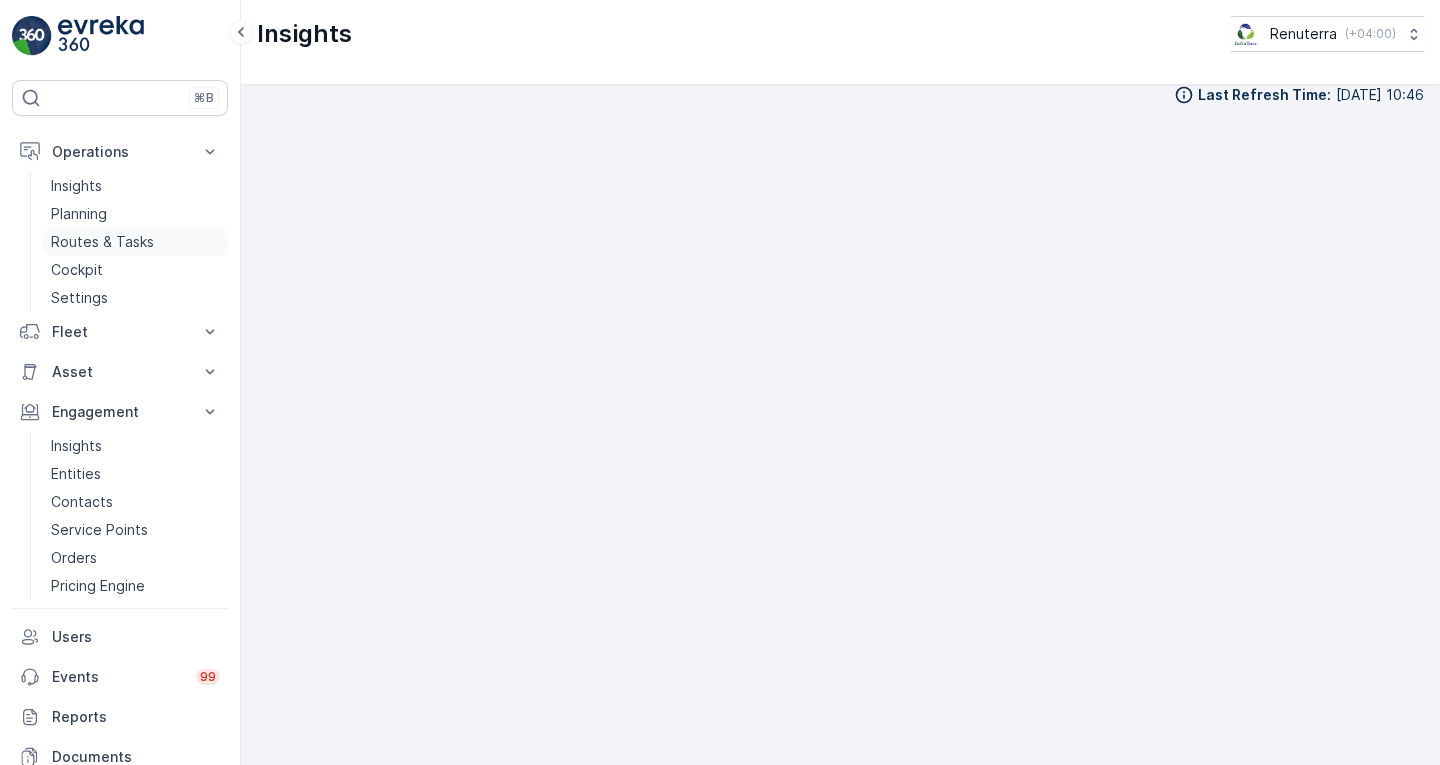 click on "Routes & Tasks" at bounding box center [102, 242] 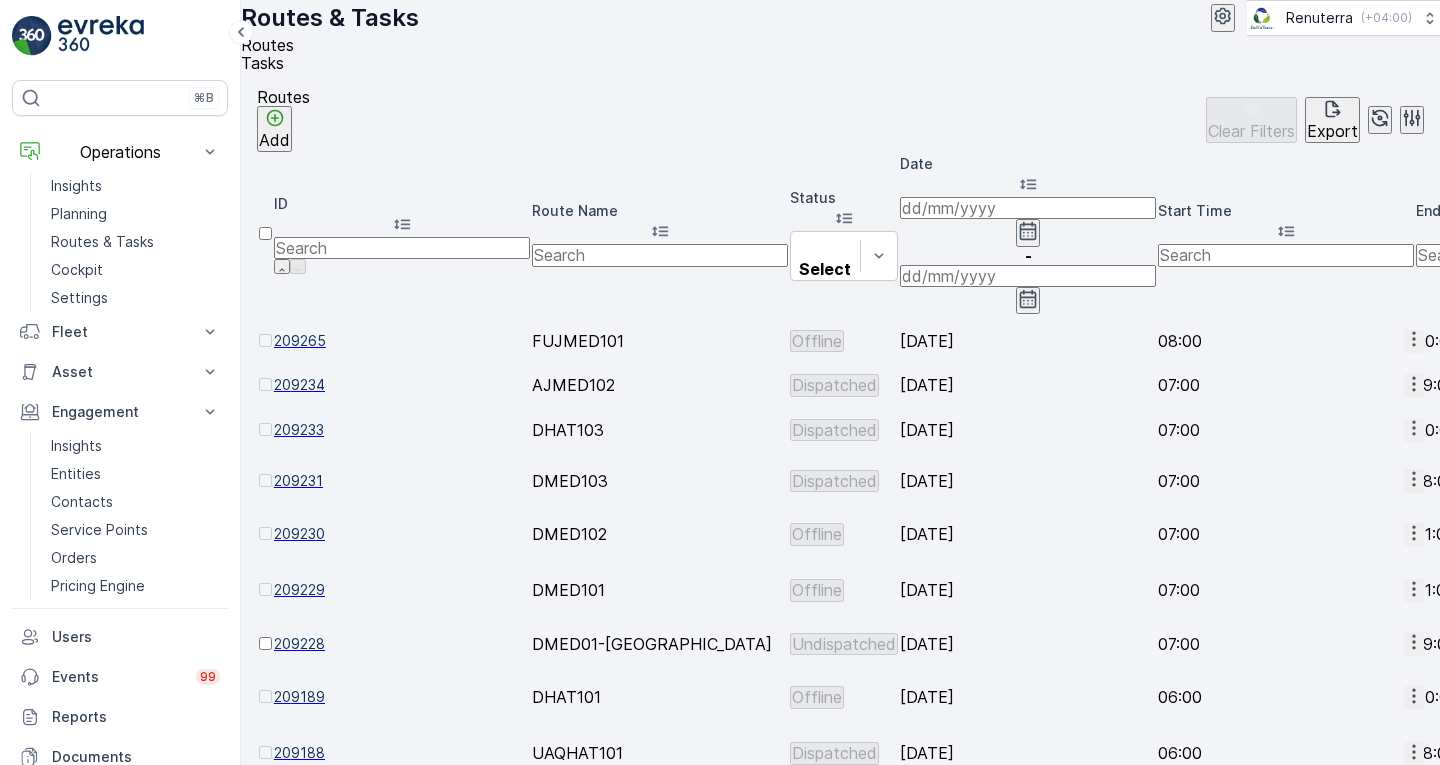 click 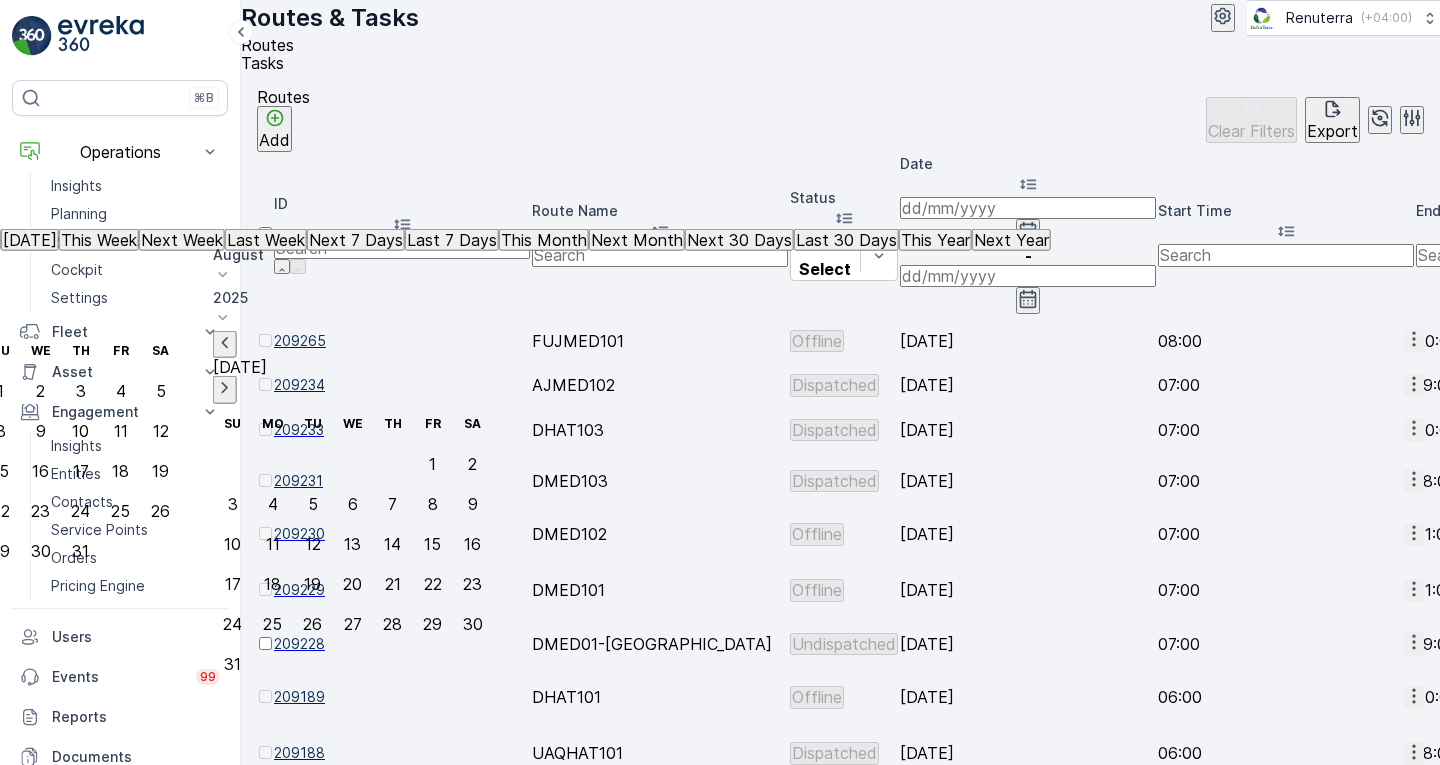 click on "20" at bounding box center (-80, 511) 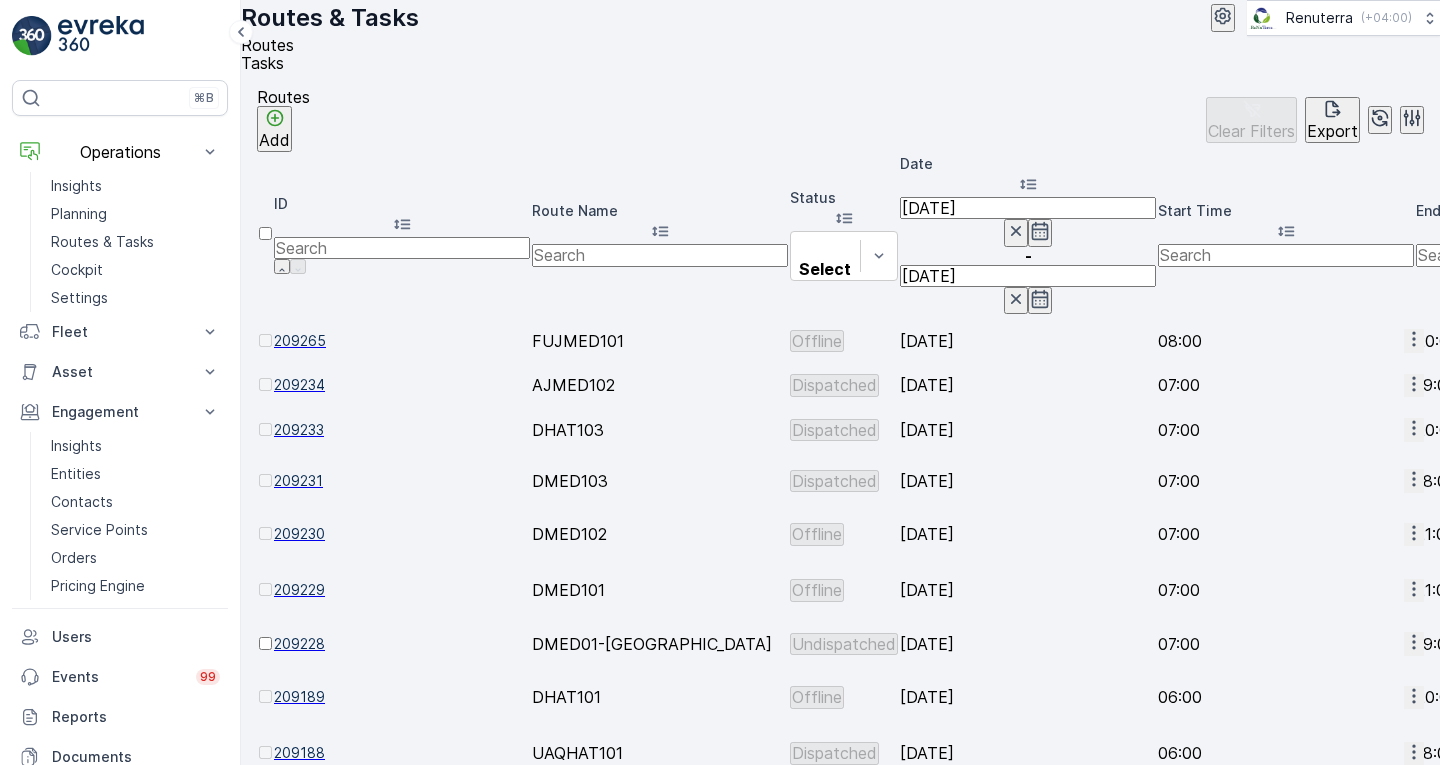 type on "[DATE]" 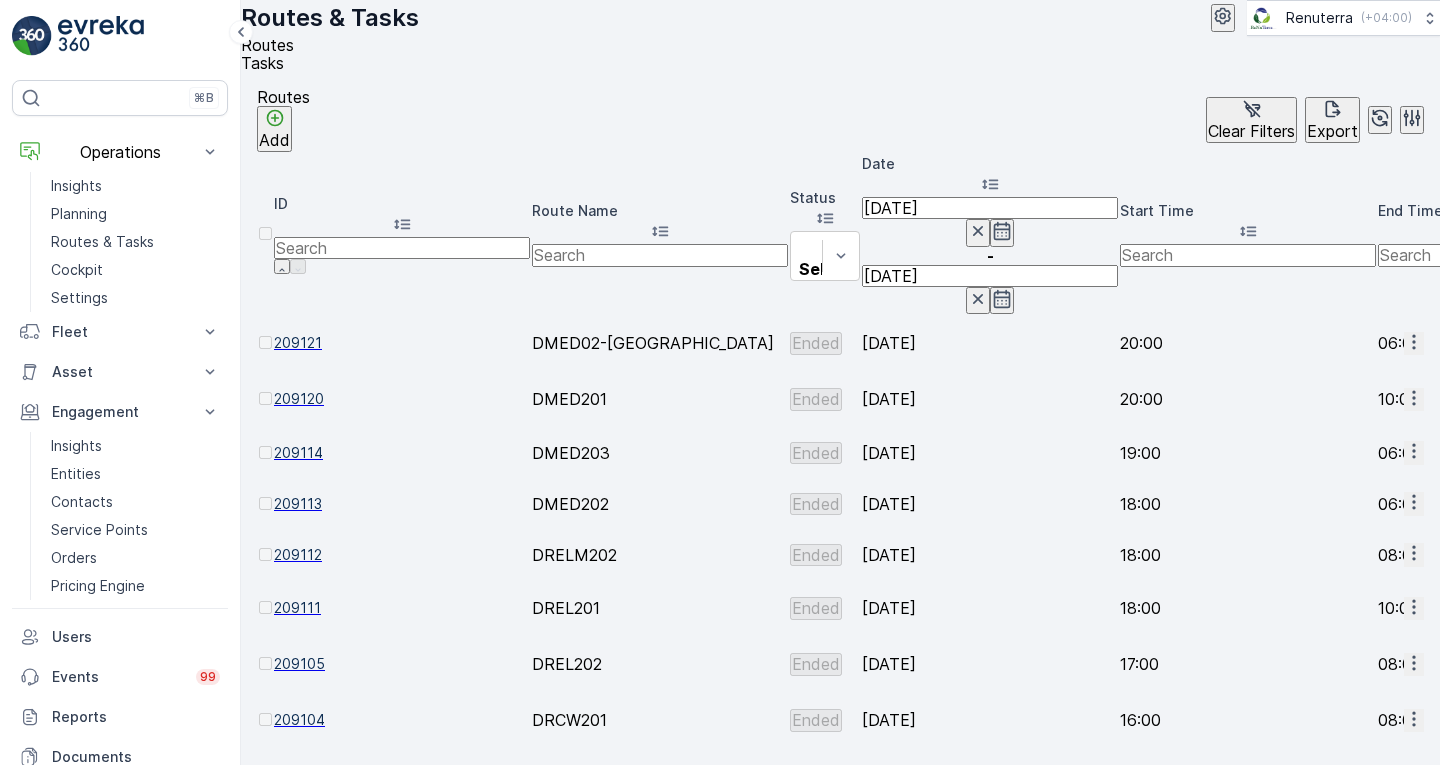 scroll, scrollTop: 0, scrollLeft: 1138, axis: horizontal 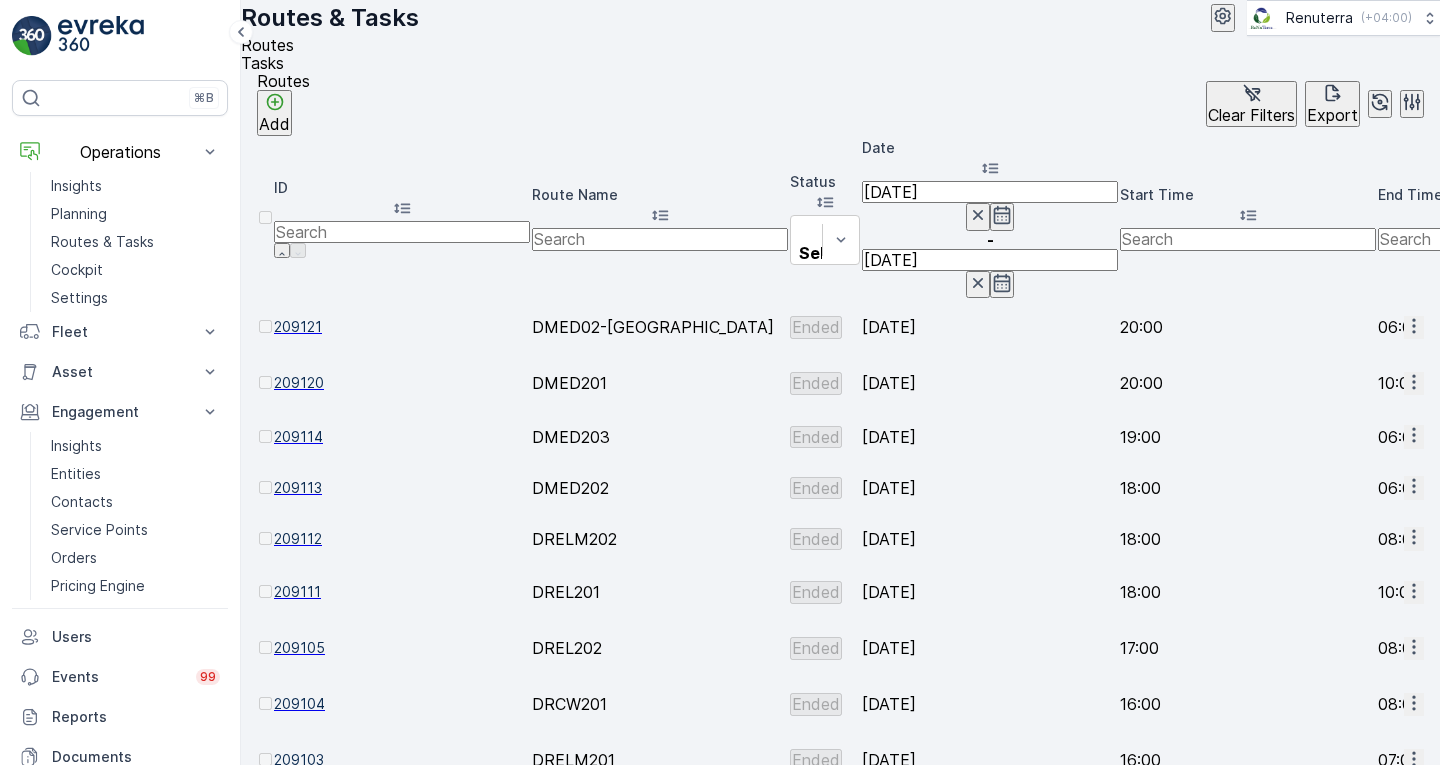 click on "Night Shift" at bounding box center (1931, 436) 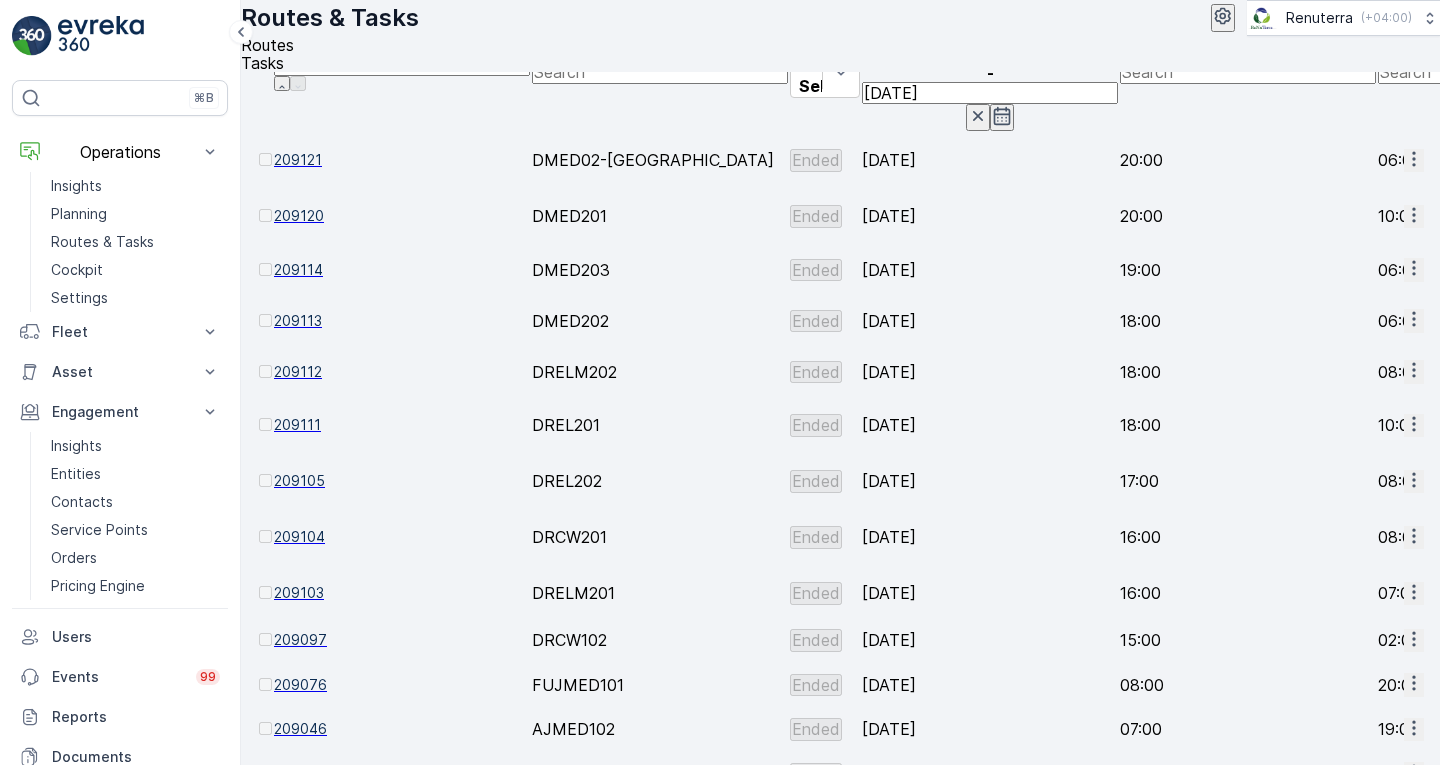 scroll, scrollTop: 189, scrollLeft: 0, axis: vertical 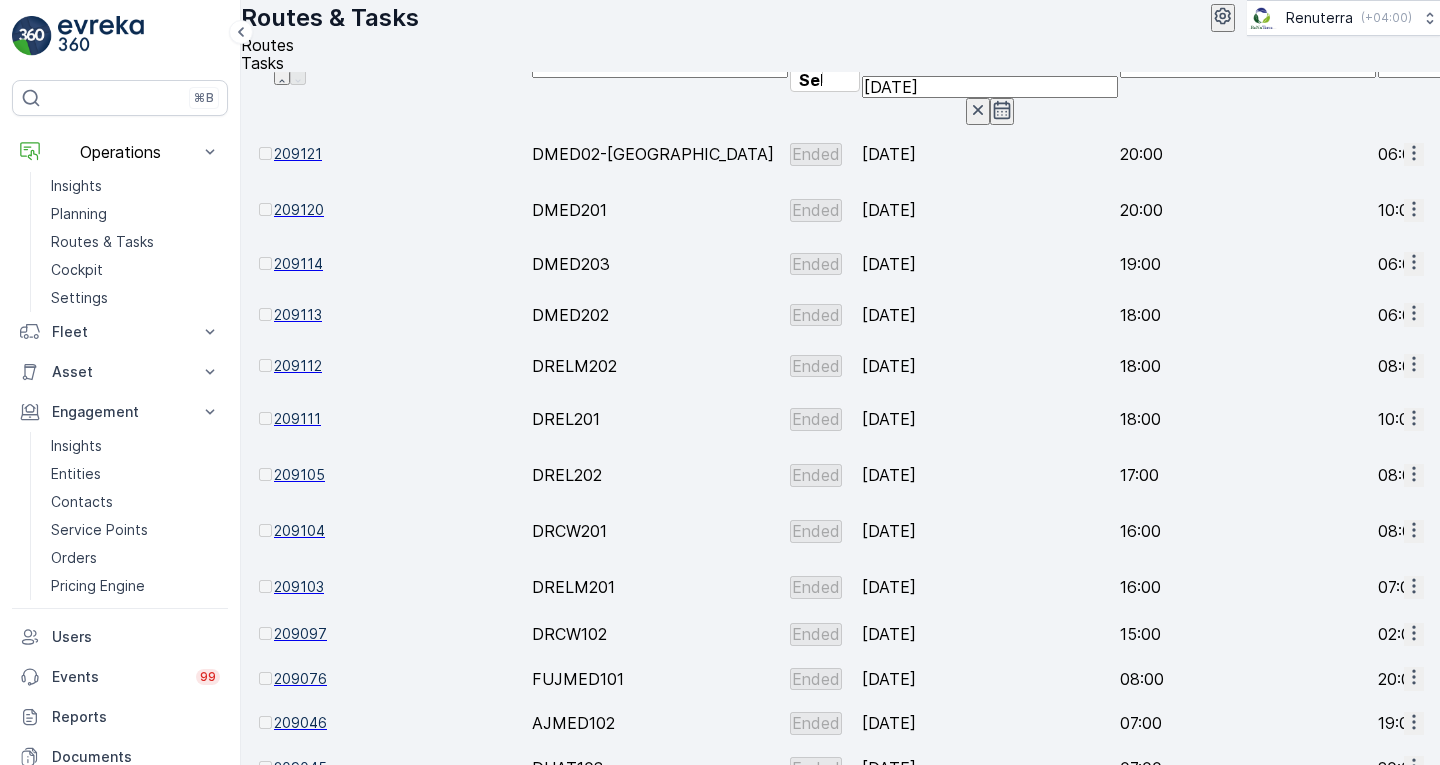 click on "0/3" at bounding box center (1849, 678) 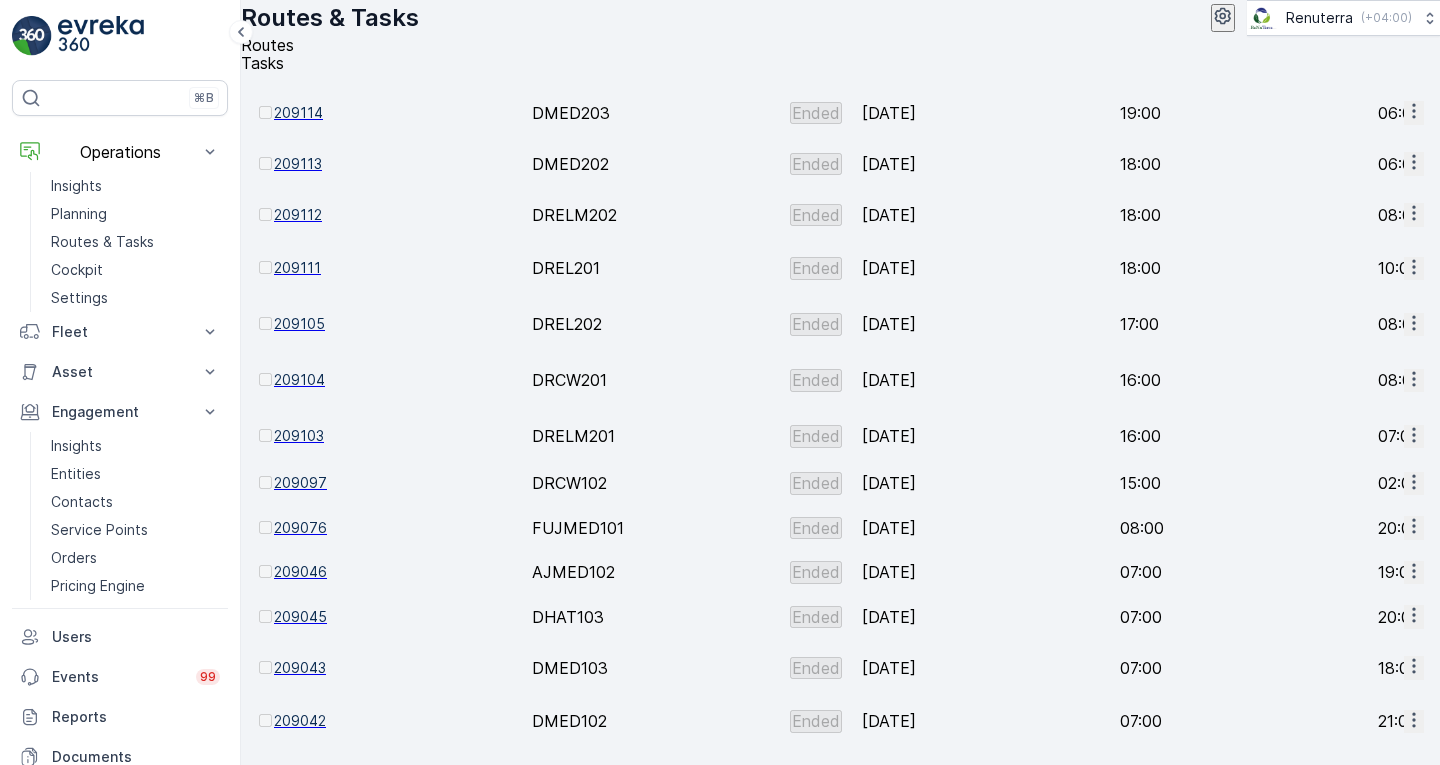 scroll, scrollTop: 339, scrollLeft: 0, axis: vertical 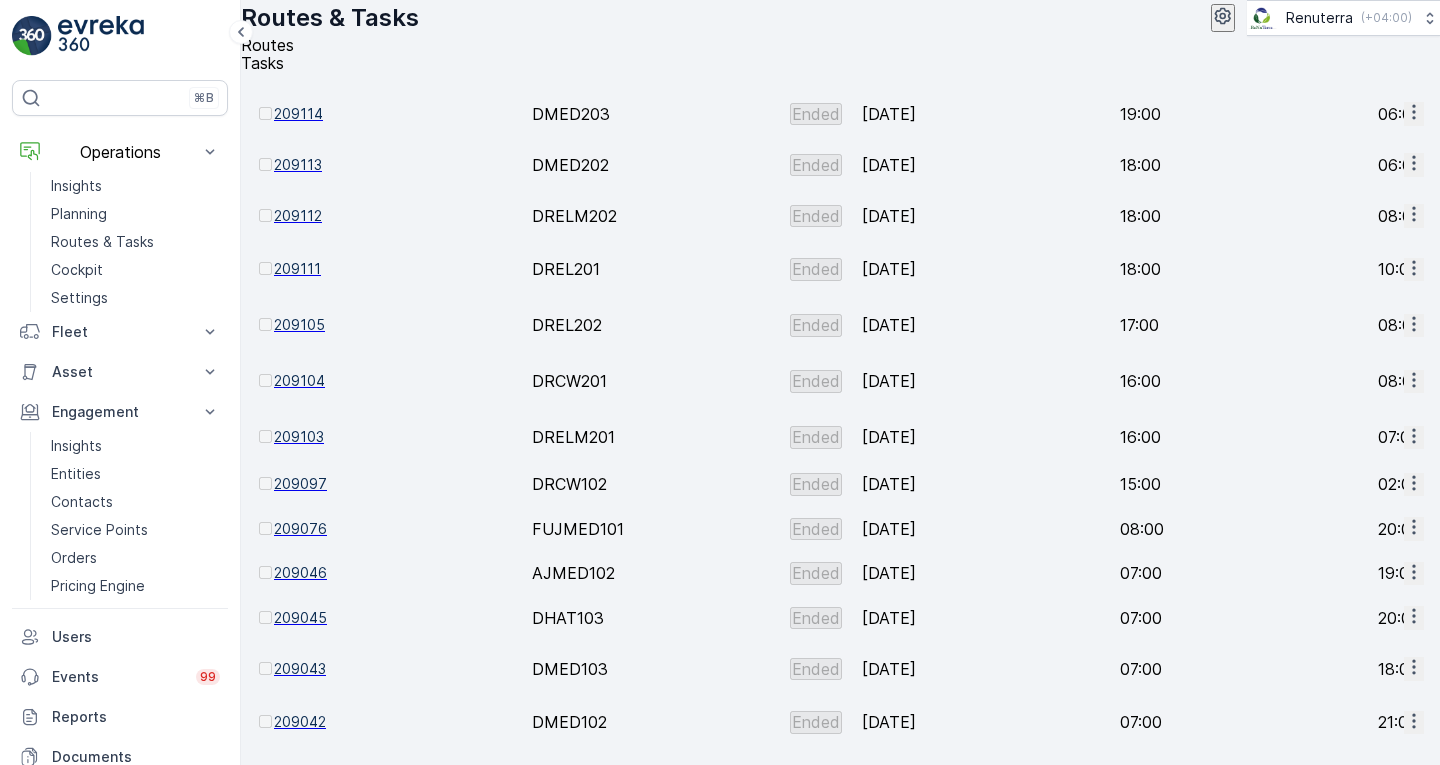 click on "FUJMED101" at bounding box center [660, 528] 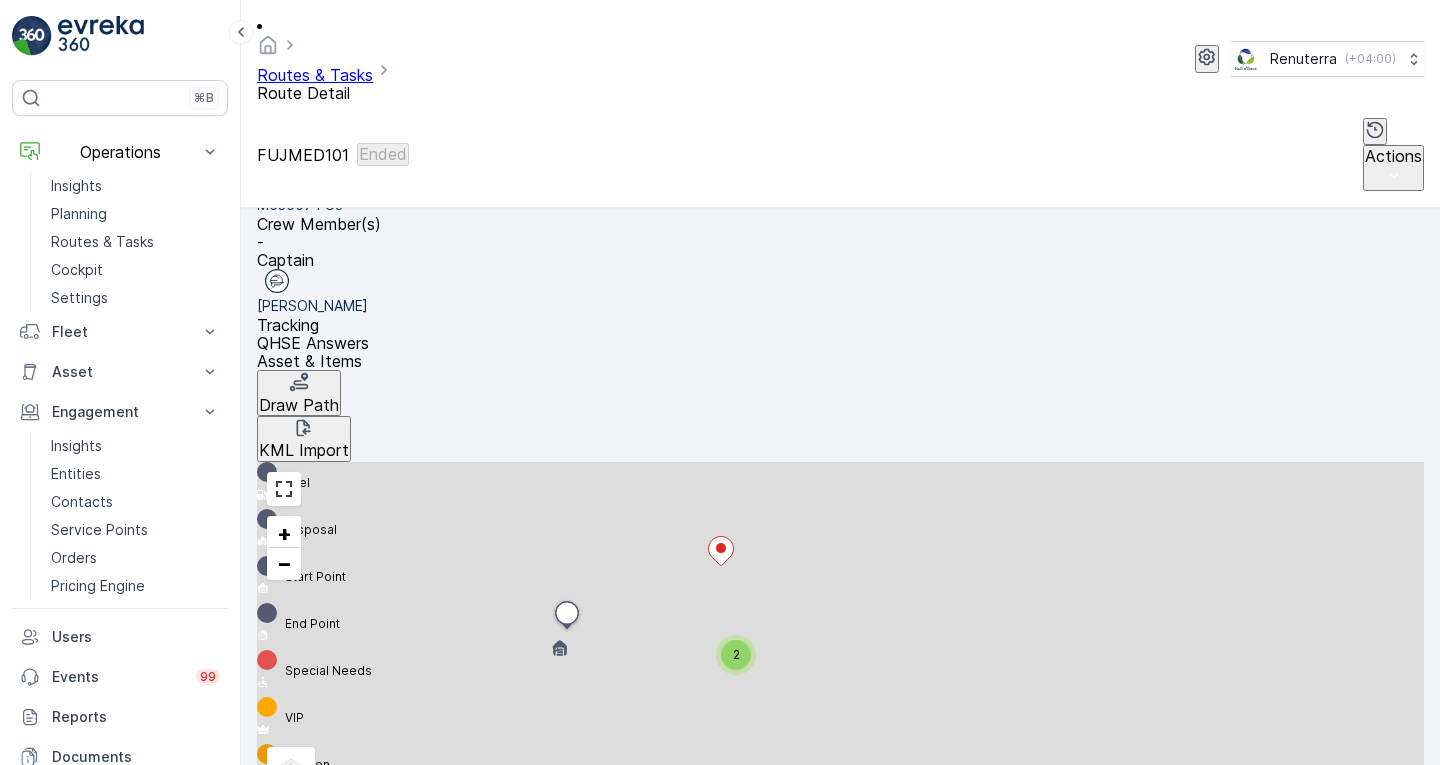 scroll, scrollTop: 264, scrollLeft: 0, axis: vertical 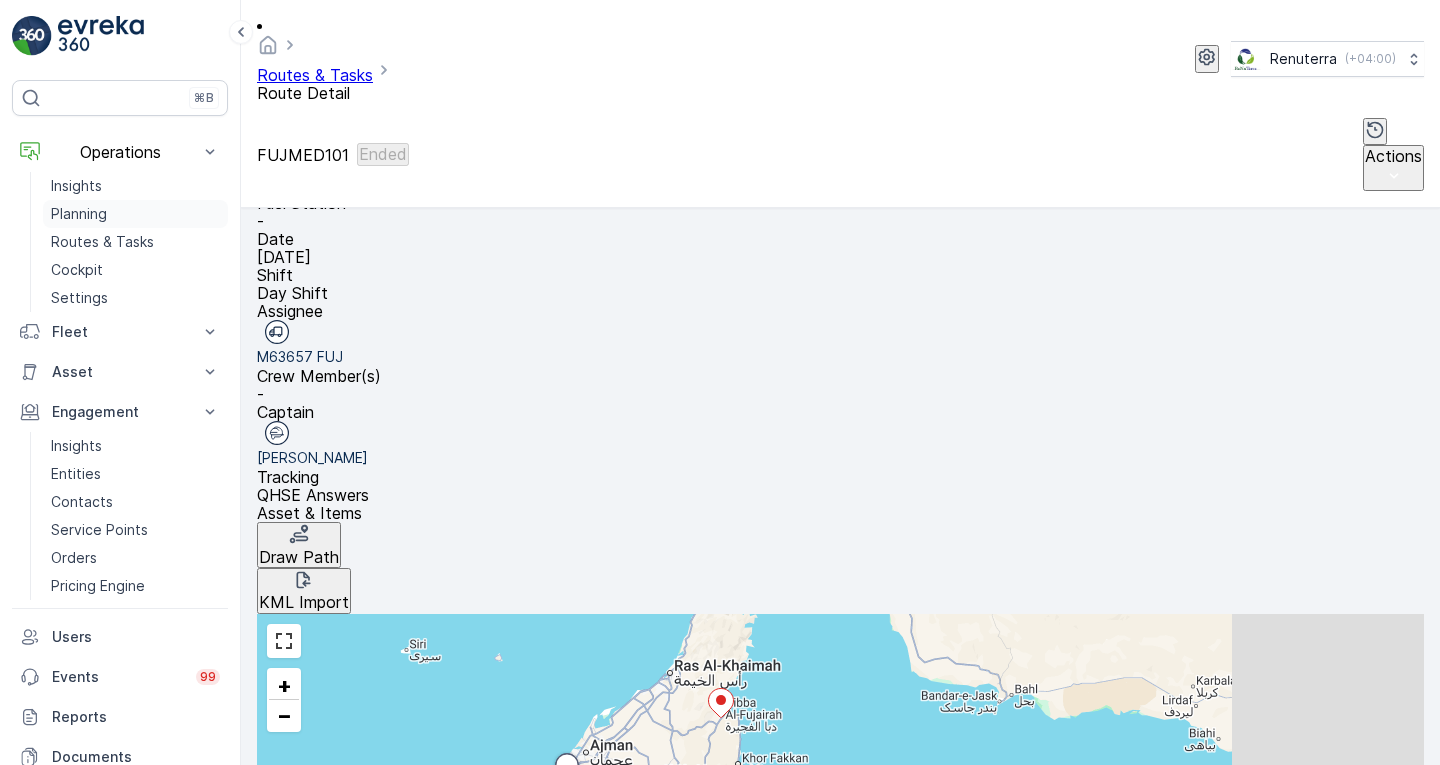 click on "Planning" at bounding box center [79, 214] 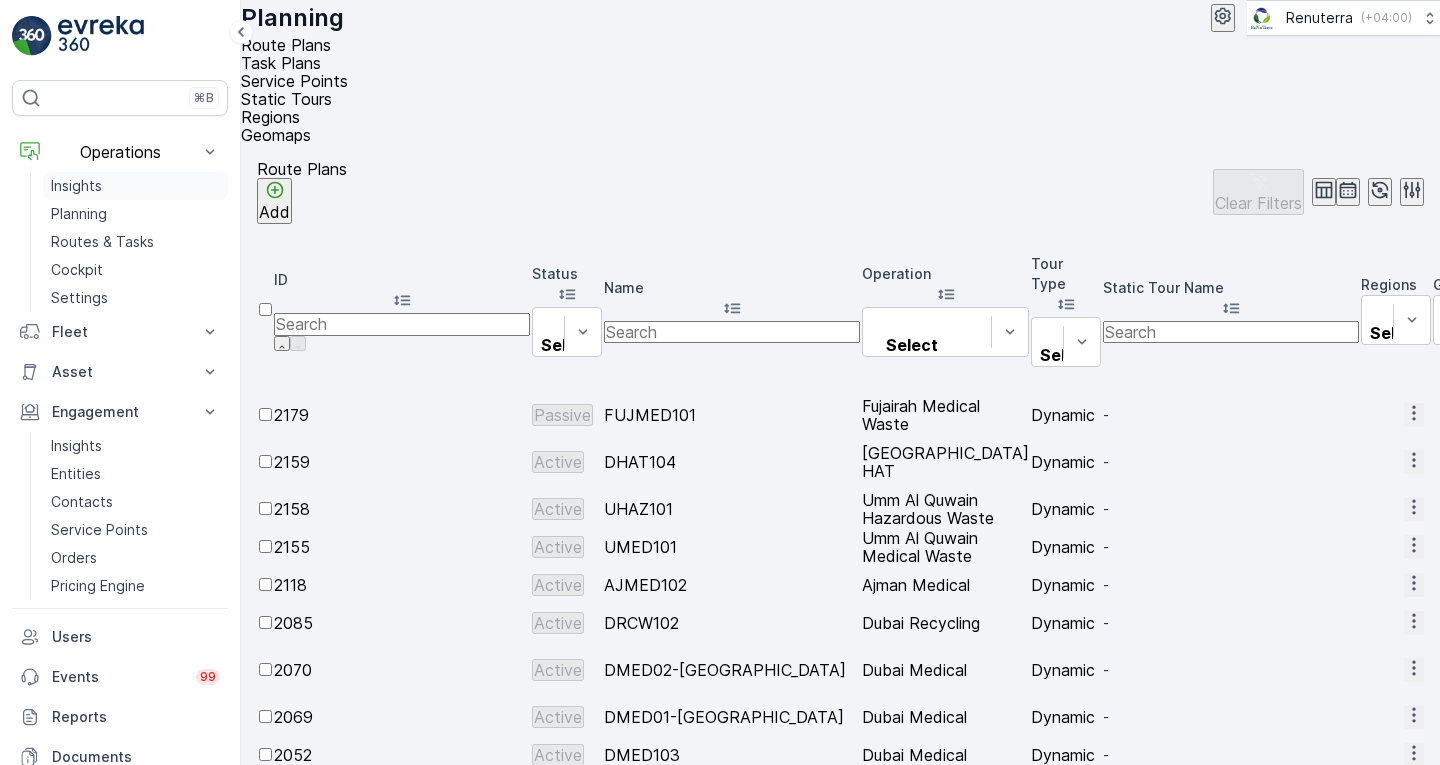 click on "Insights" at bounding box center (76, 186) 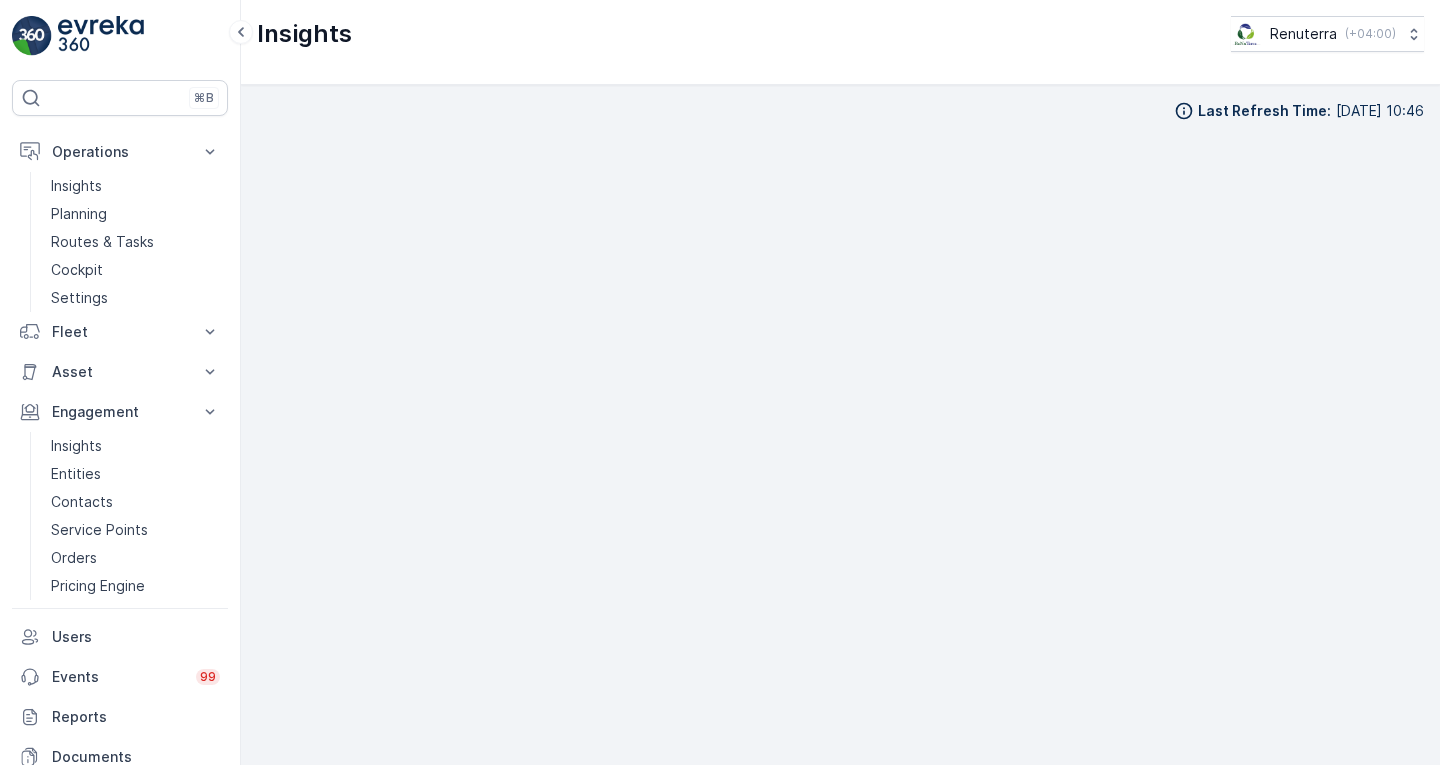 scroll, scrollTop: 15, scrollLeft: 0, axis: vertical 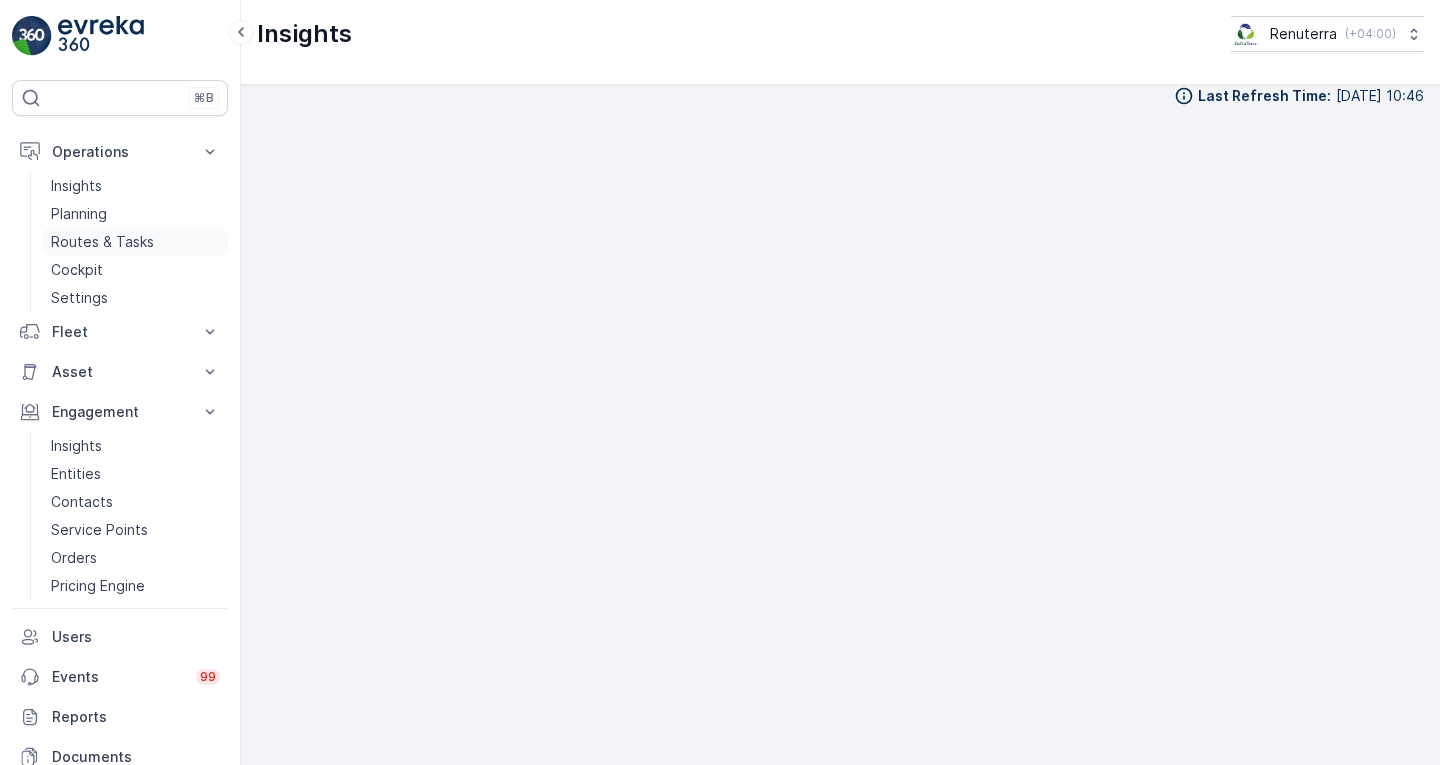 click on "Routes & Tasks" at bounding box center [102, 242] 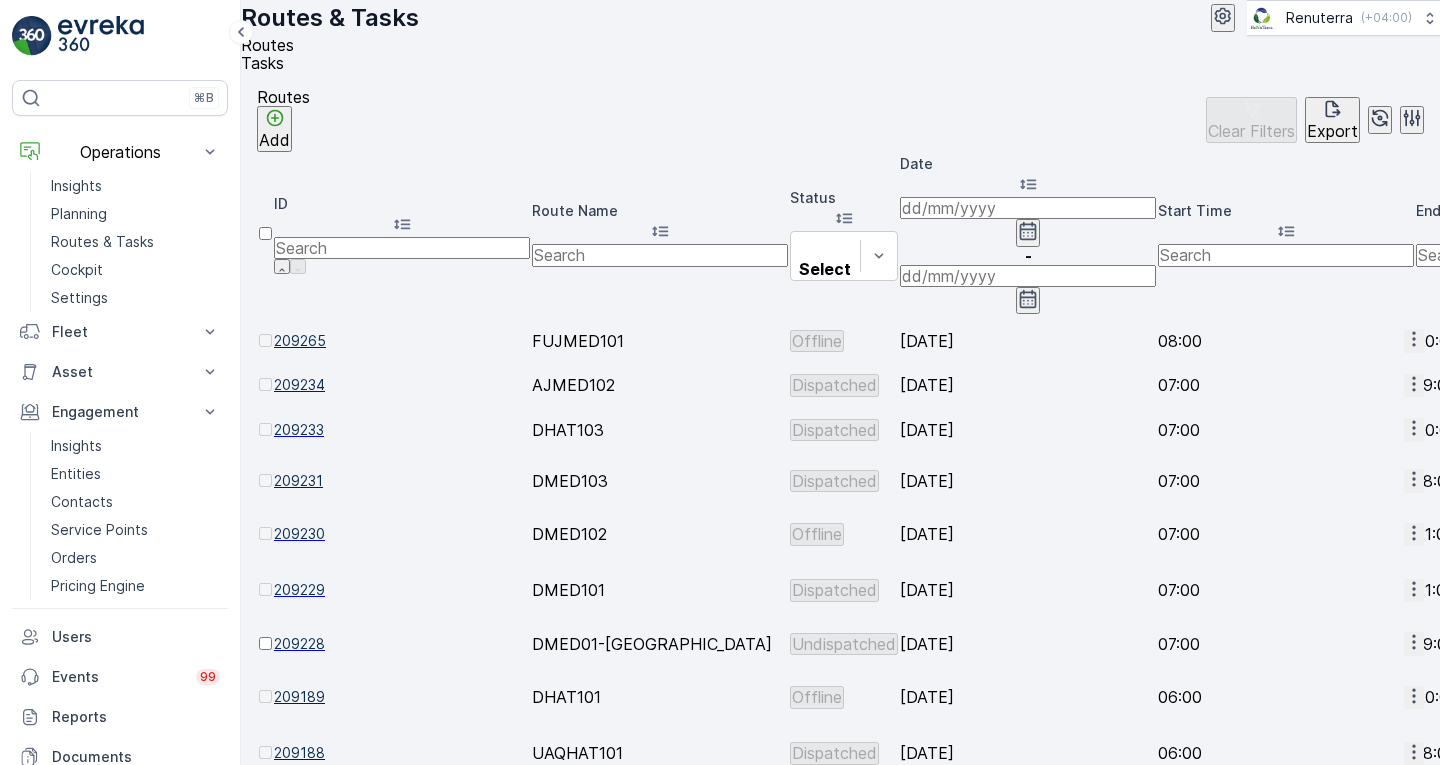 click 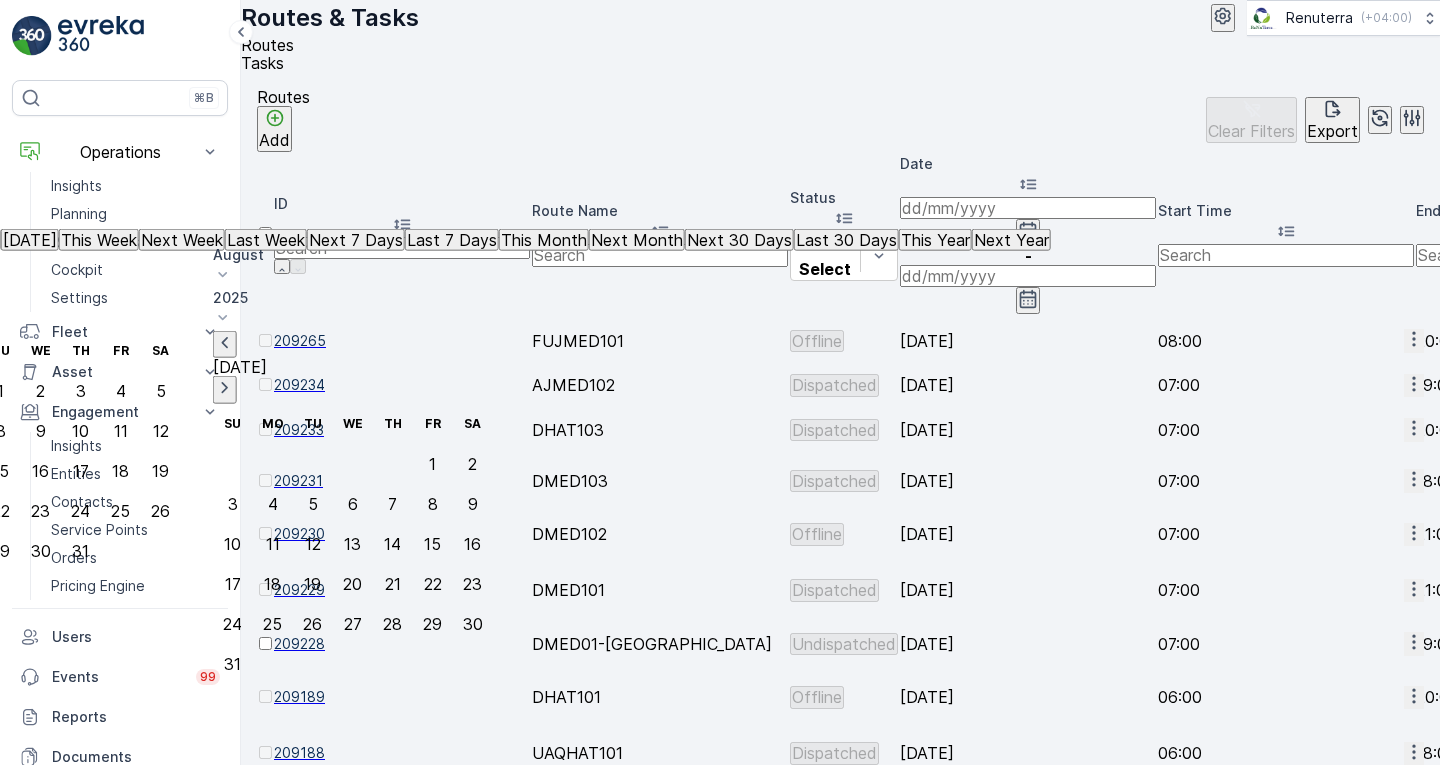 click on "21" at bounding box center (-40, 511) 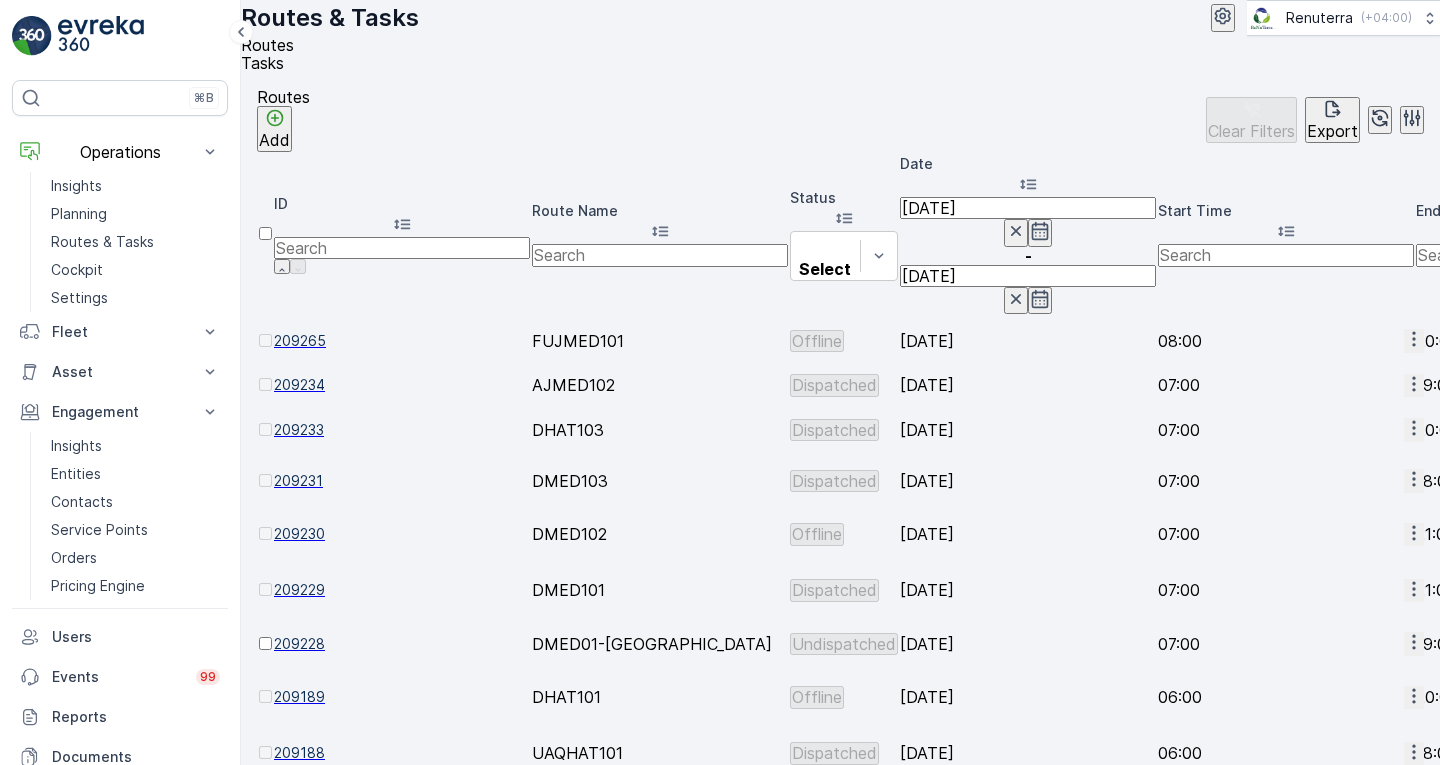 type on "[DATE]" 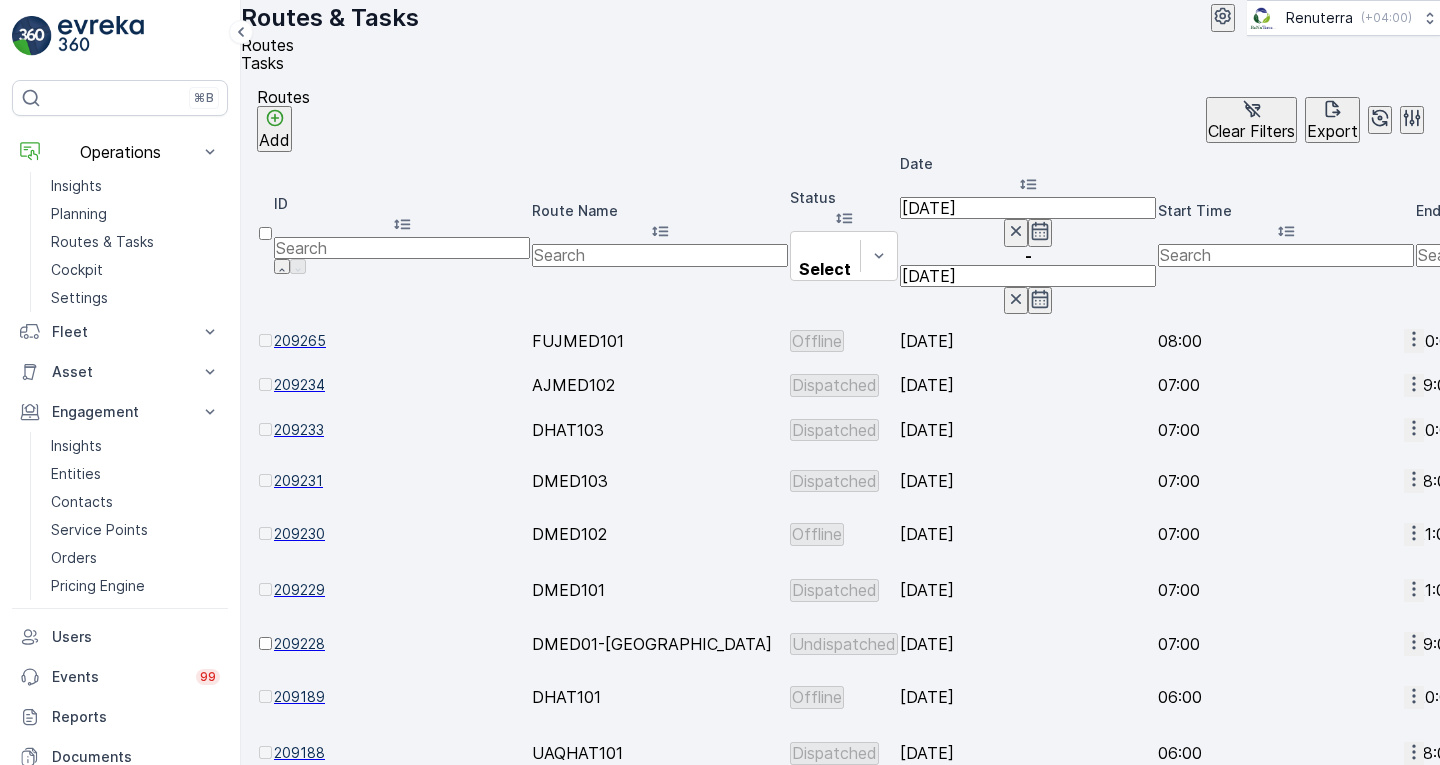 scroll, scrollTop: 0, scrollLeft: 0, axis: both 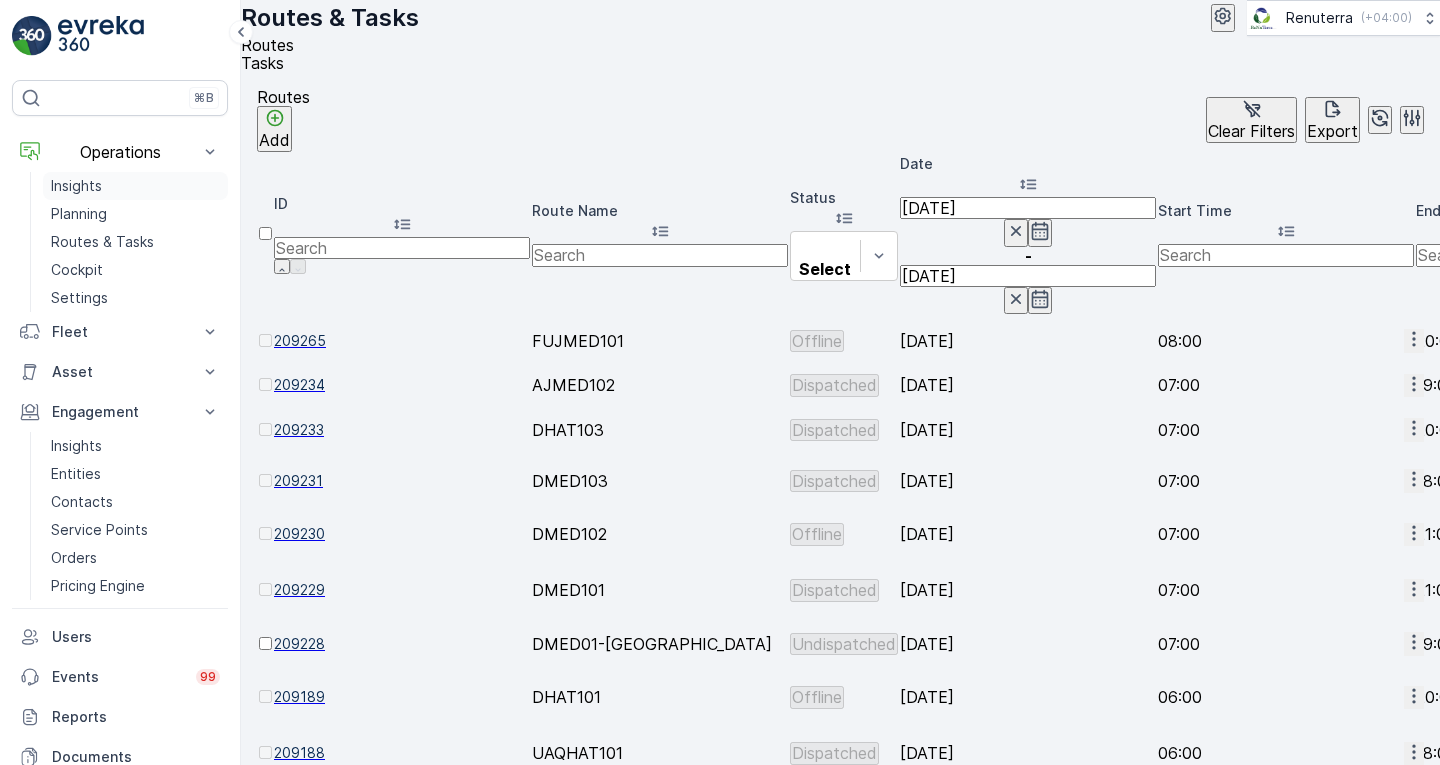 click on "Insights" at bounding box center [135, 186] 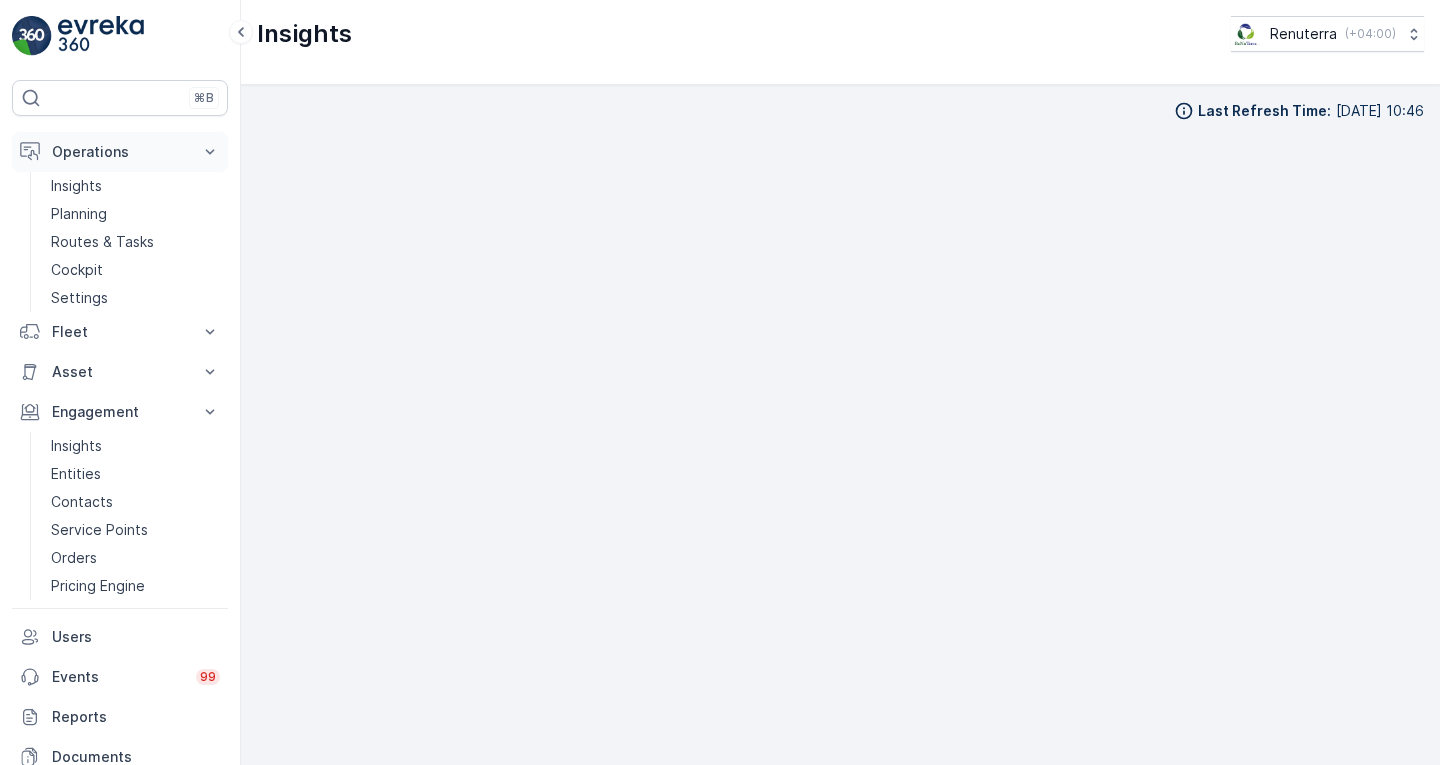 click on "Operations" at bounding box center [120, 152] 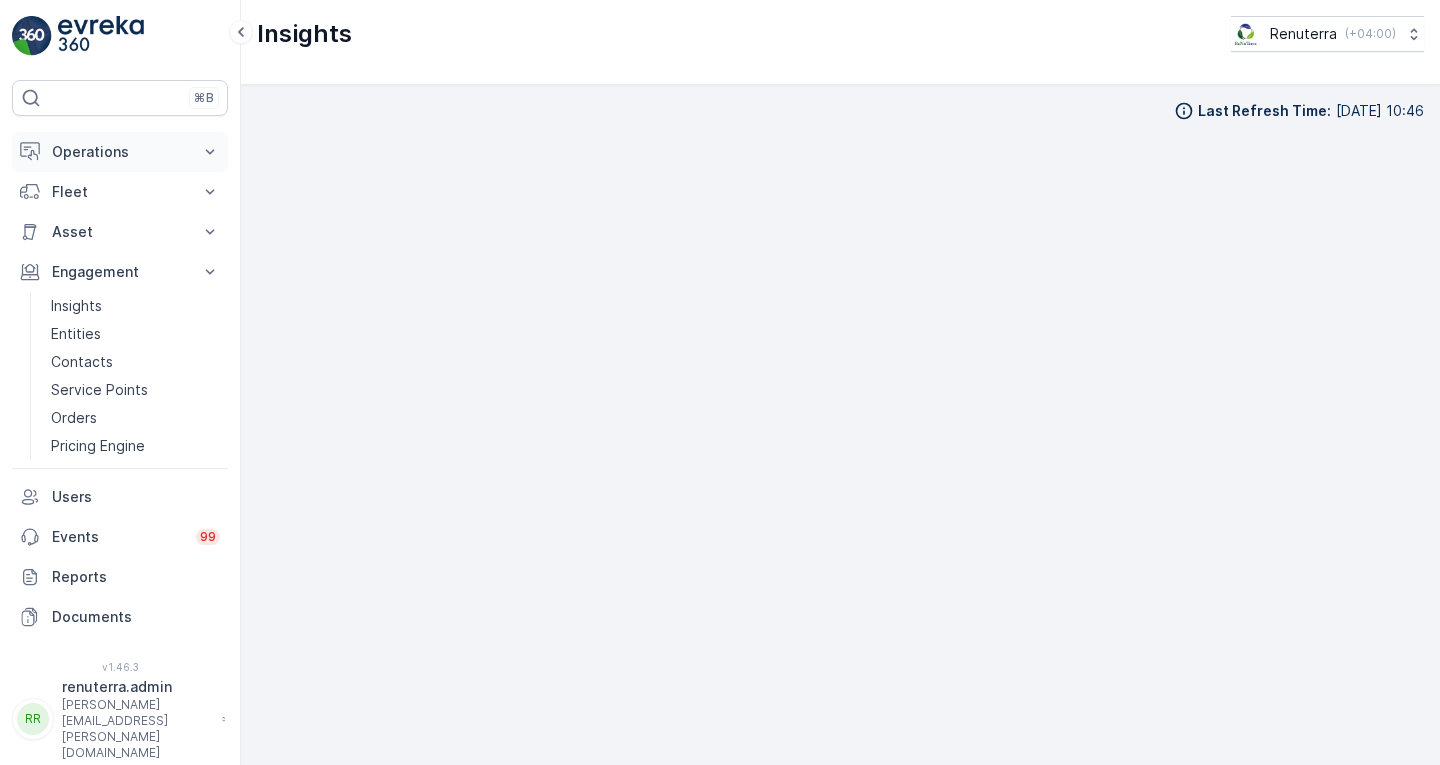 click on "Operations" at bounding box center (120, 152) 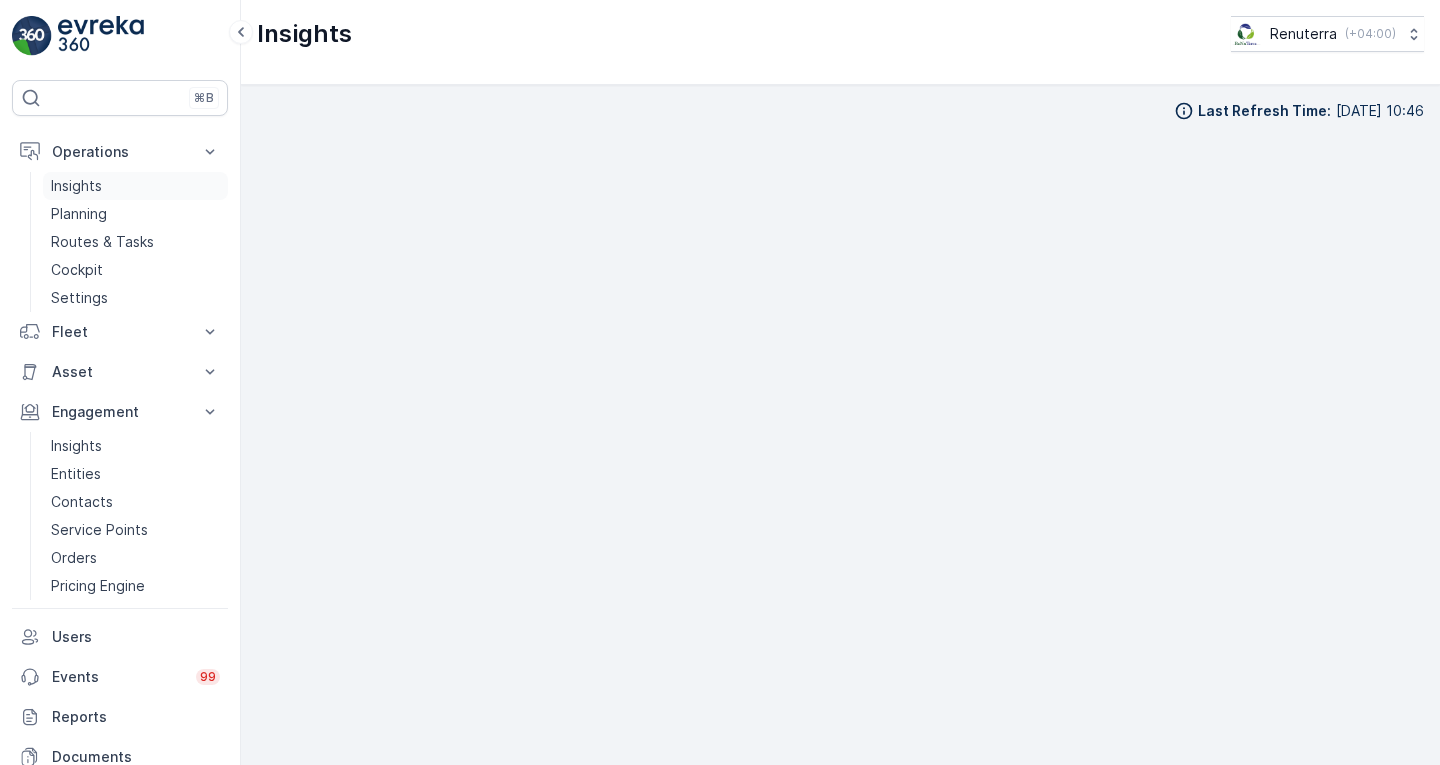 click on "Insights" at bounding box center [76, 186] 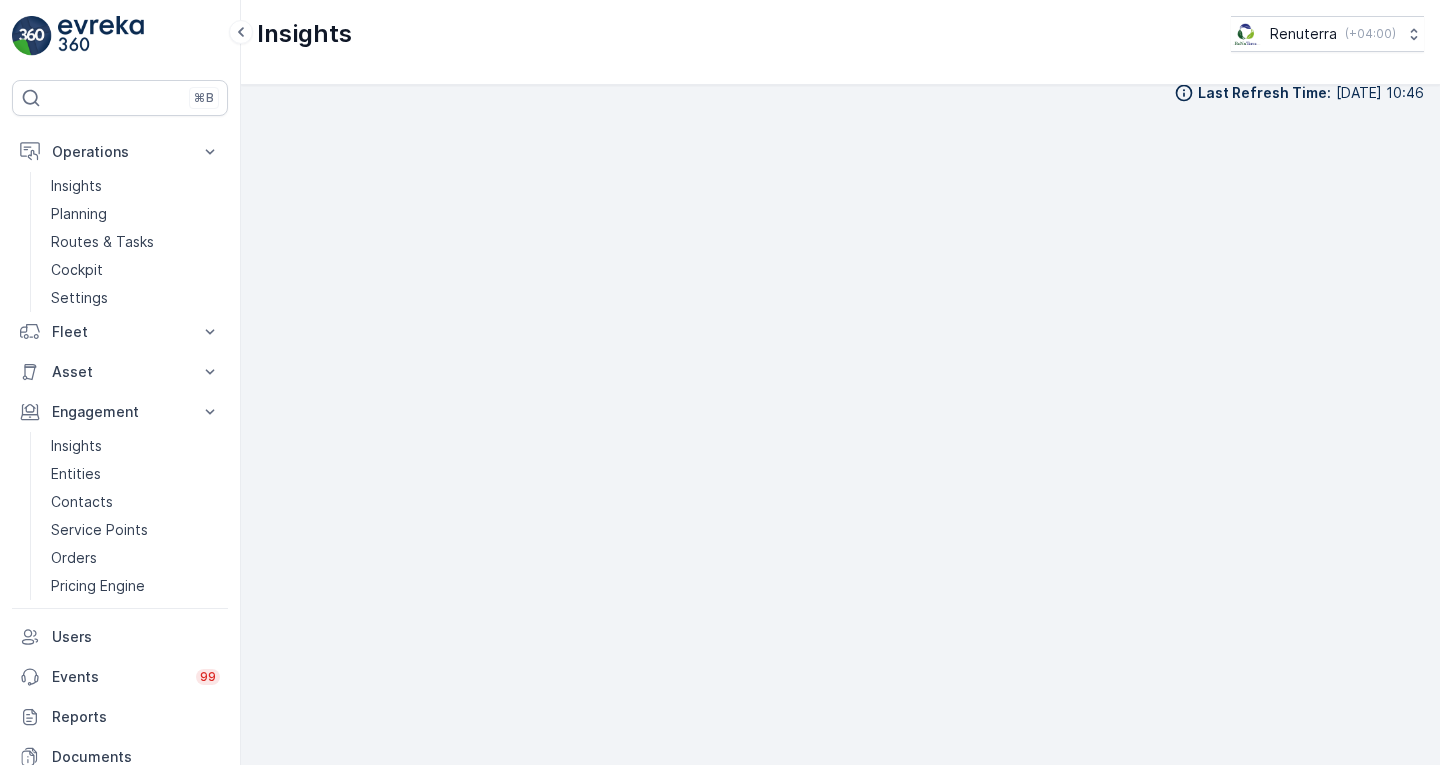 scroll, scrollTop: 16, scrollLeft: 0, axis: vertical 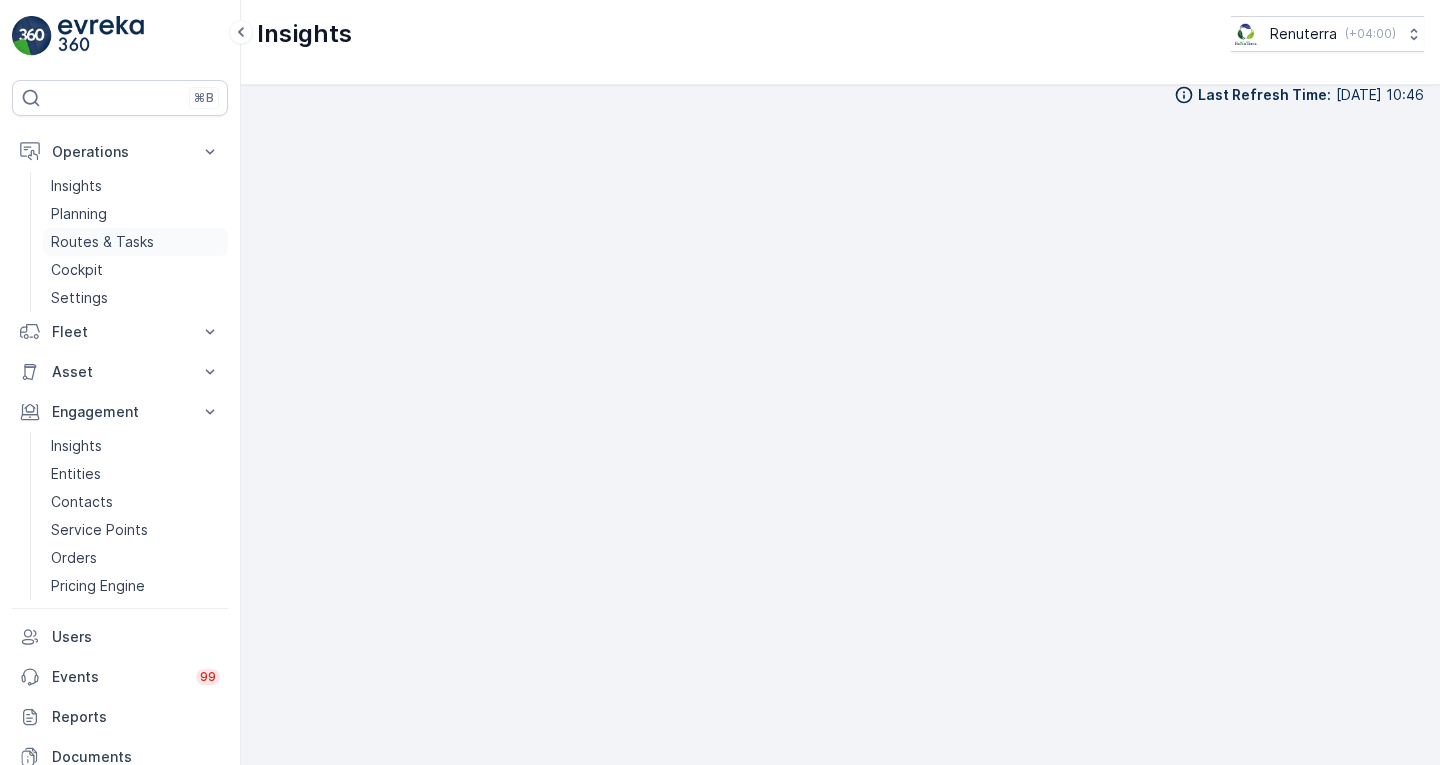 click on "Routes & Tasks" at bounding box center (102, 242) 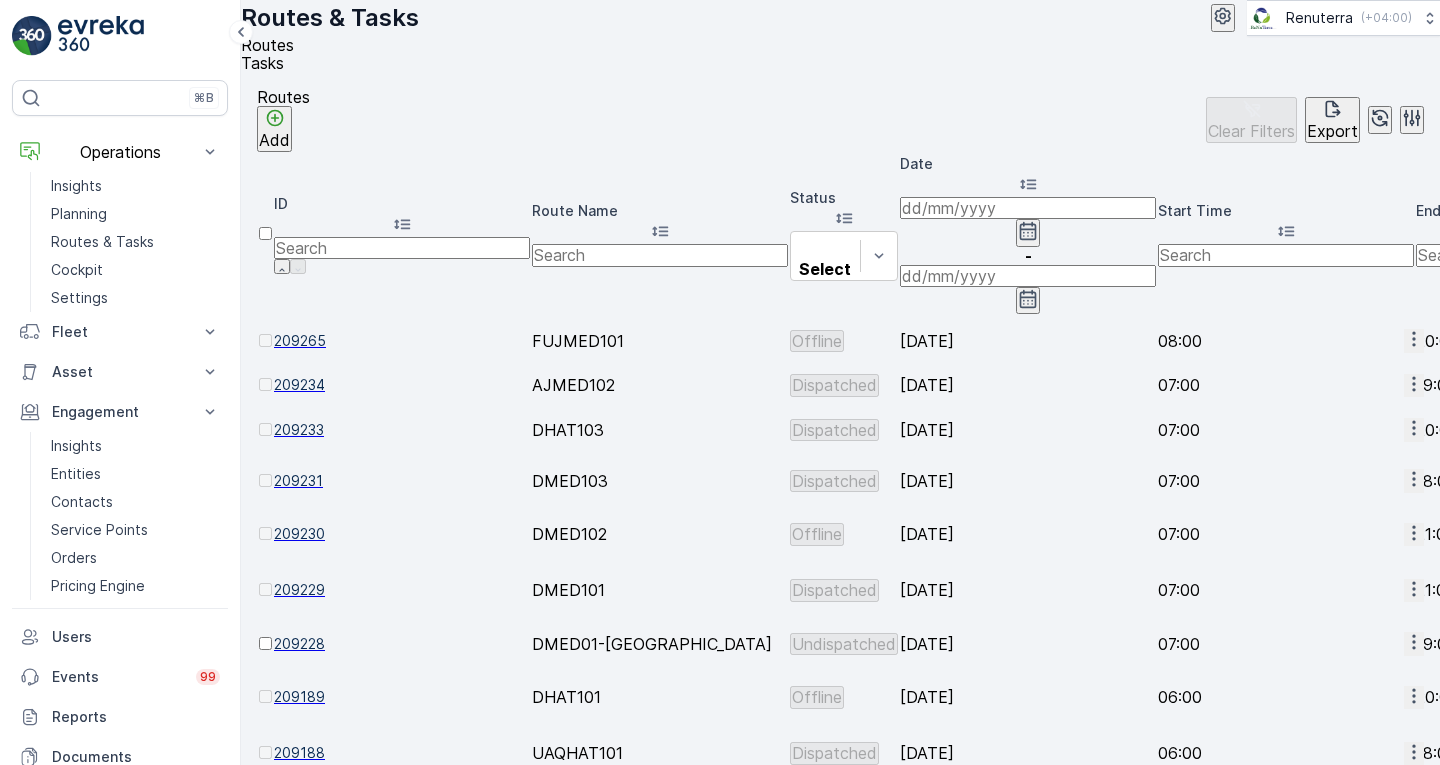 click 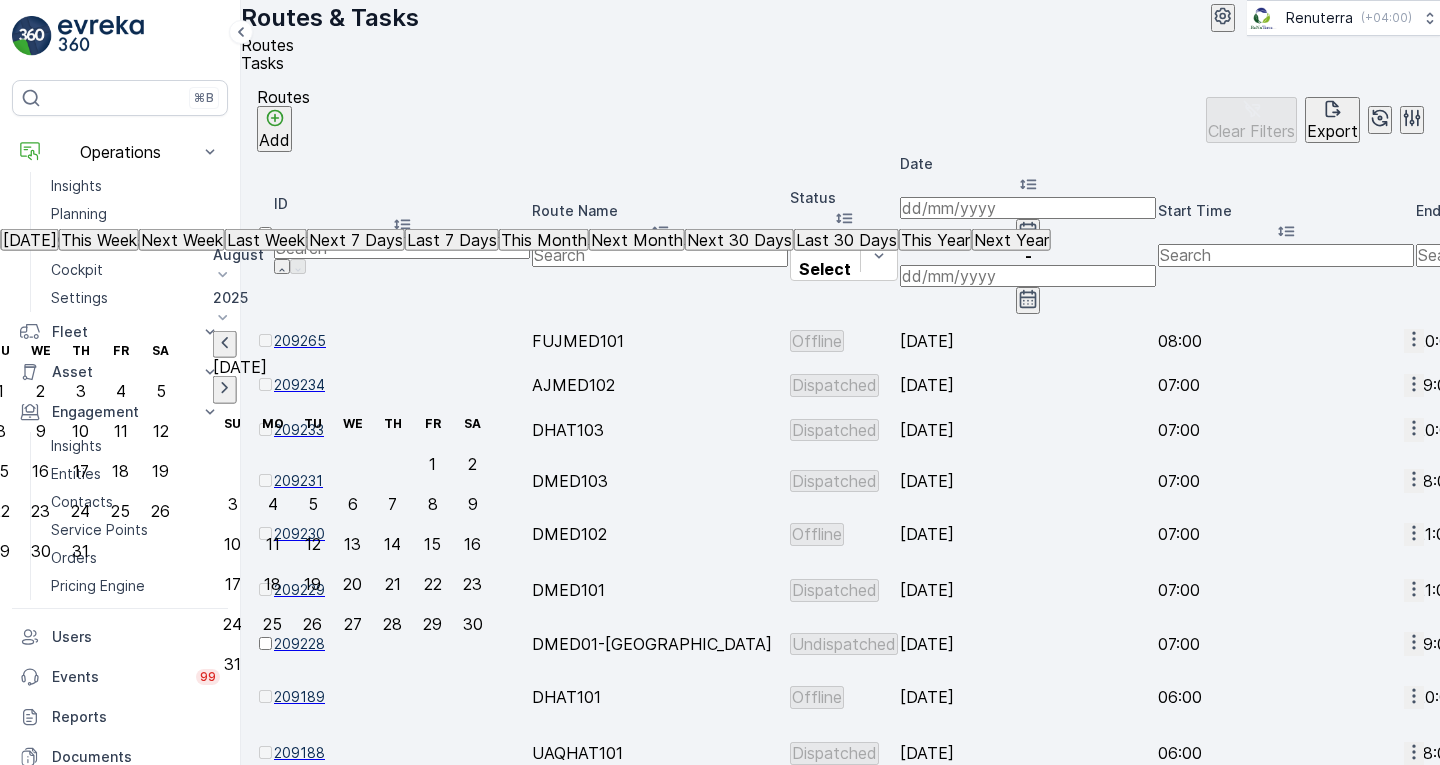 click on "21" at bounding box center (-40, 511) 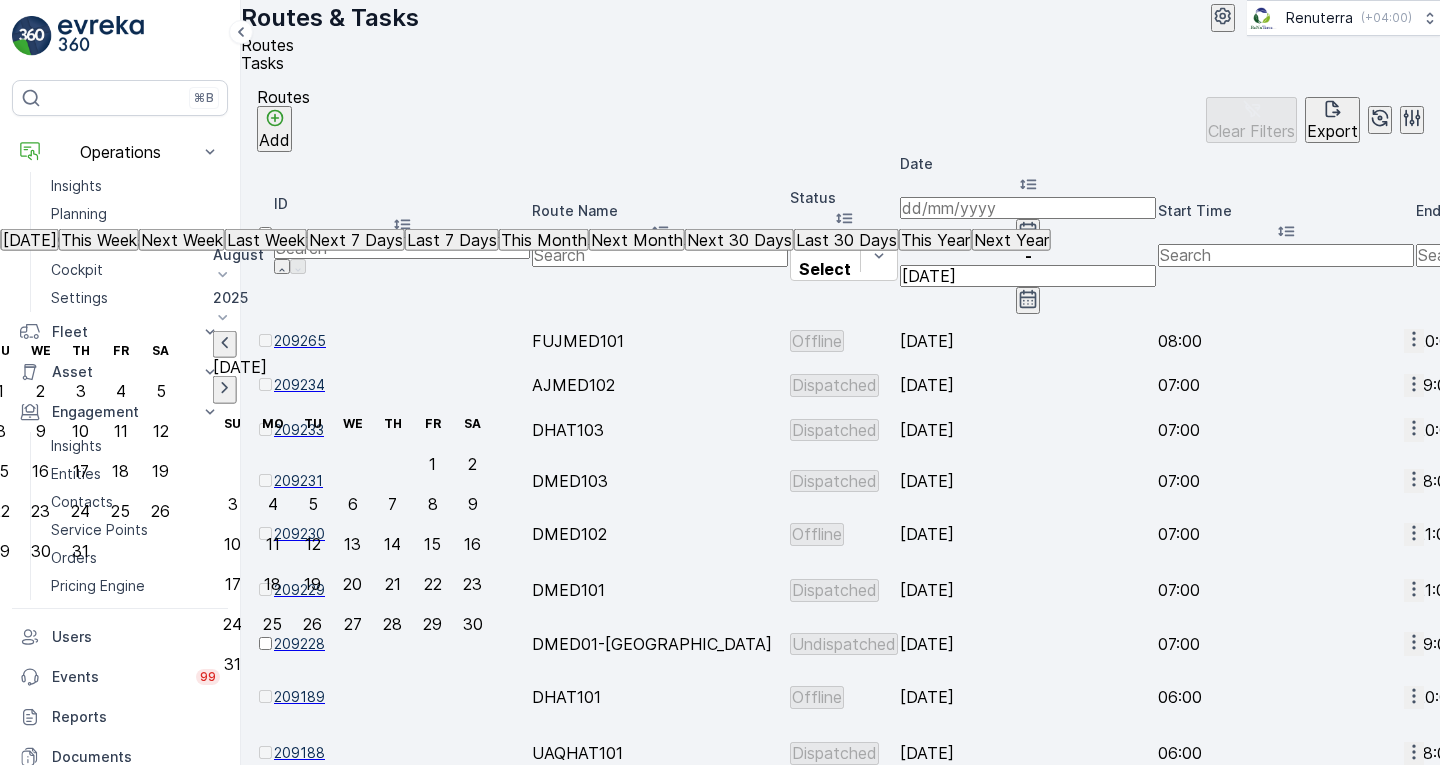 type on "[DATE]" 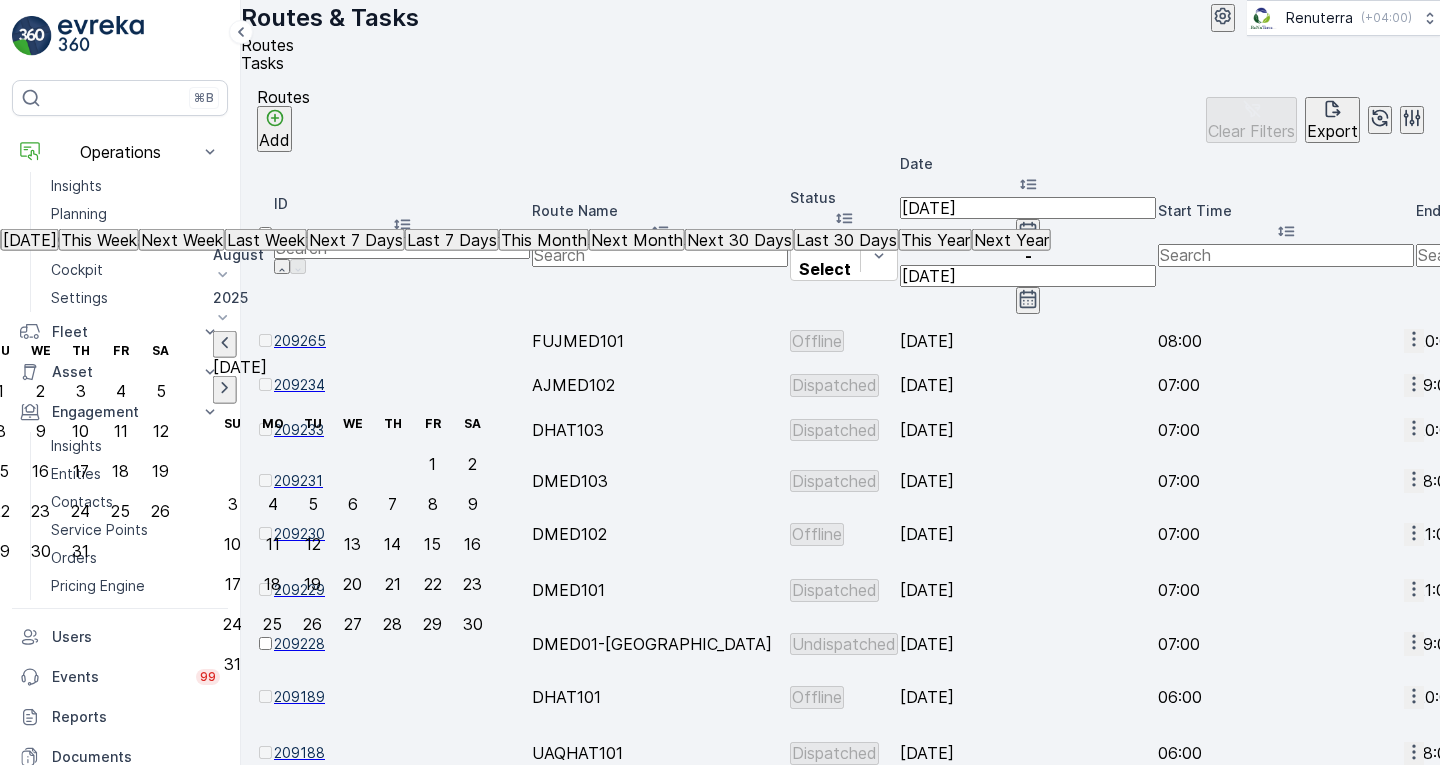 click on "[DATE]" at bounding box center (1028, 429) 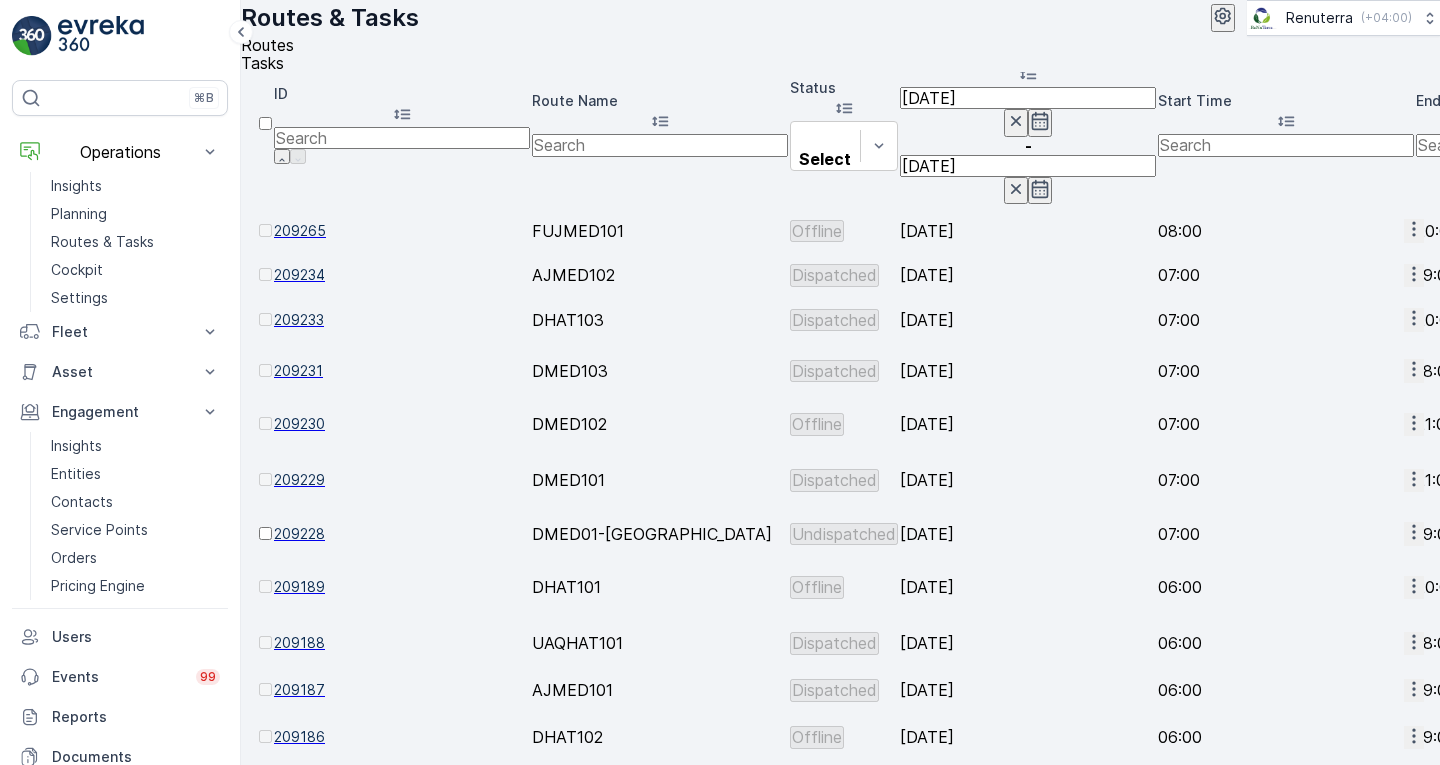 scroll, scrollTop: 109, scrollLeft: 0, axis: vertical 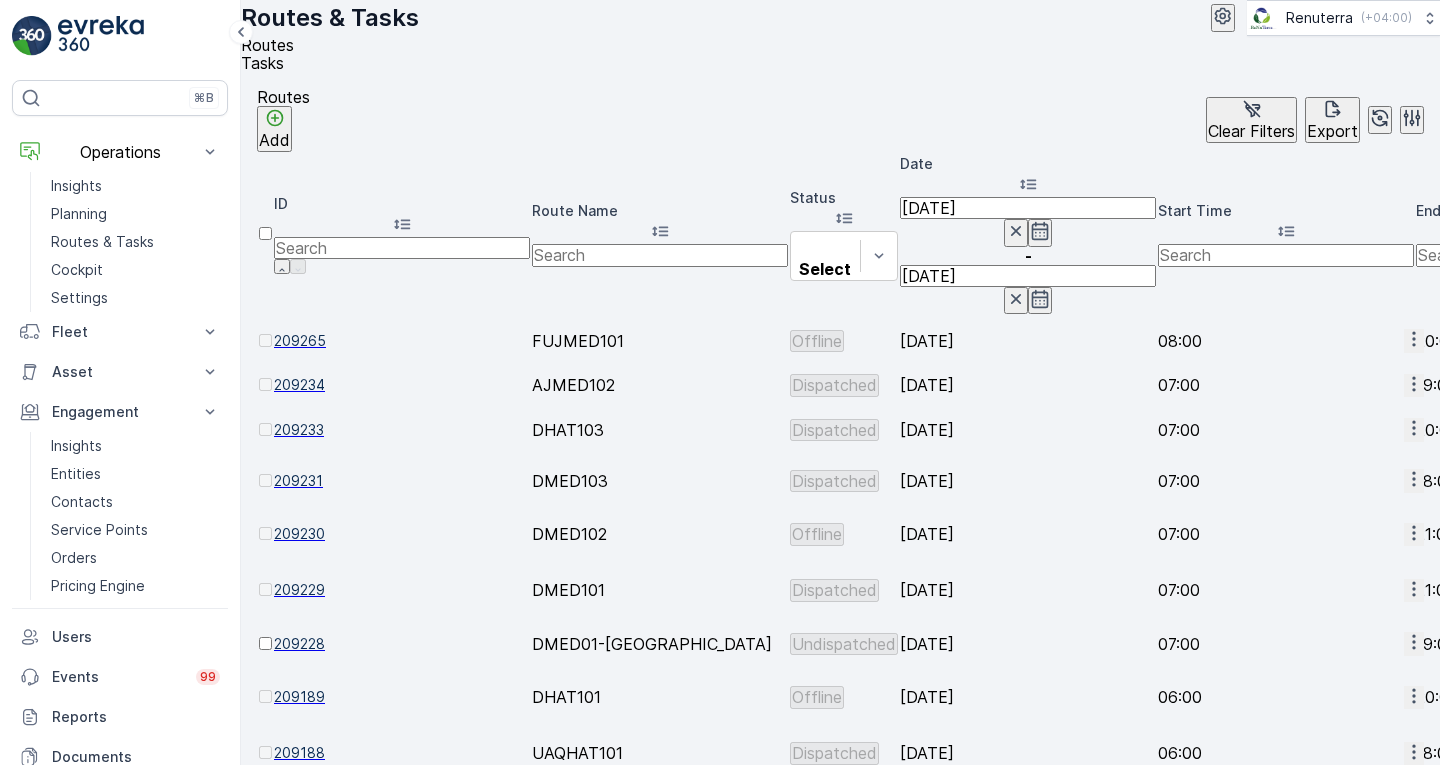 click 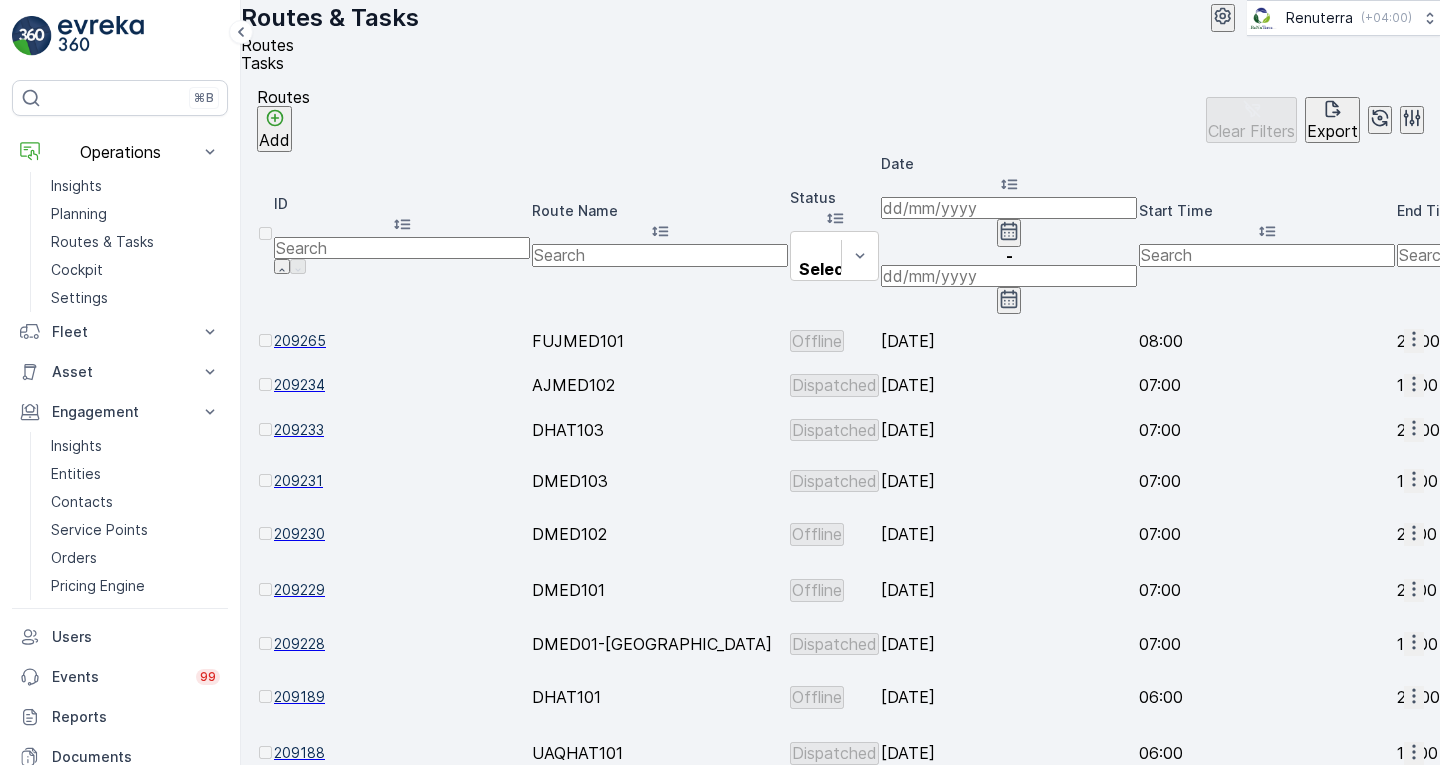 click 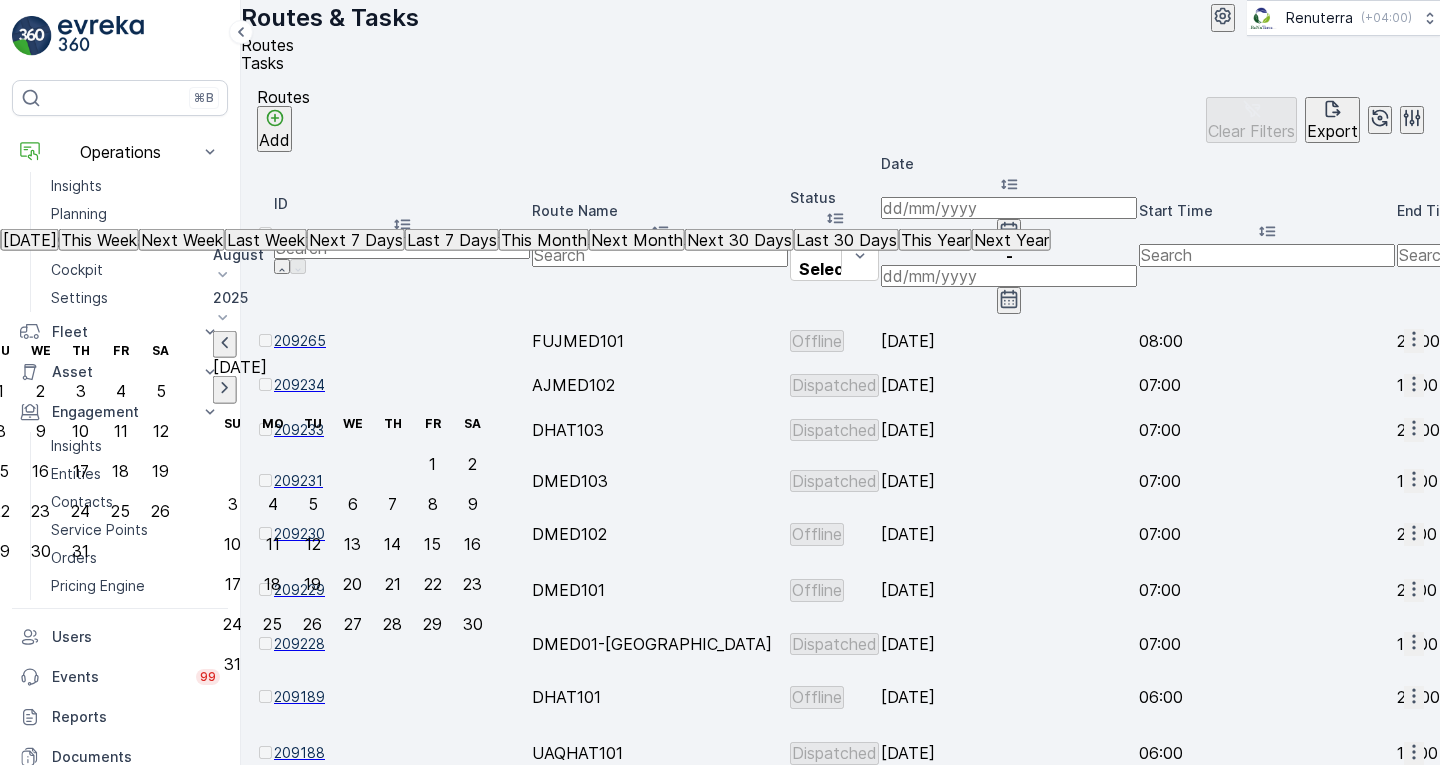 click on "20" at bounding box center (-80, 511) 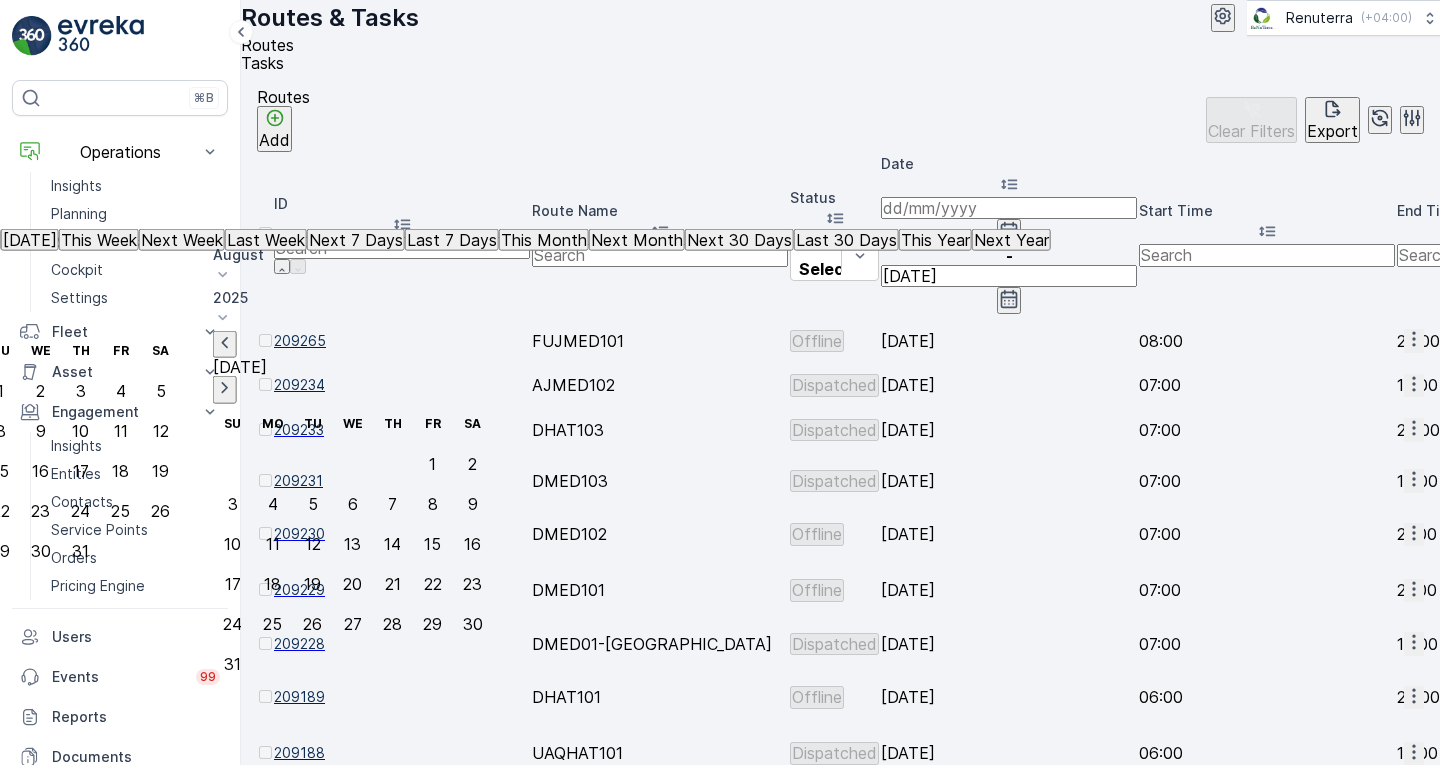 type on "[DATE]" 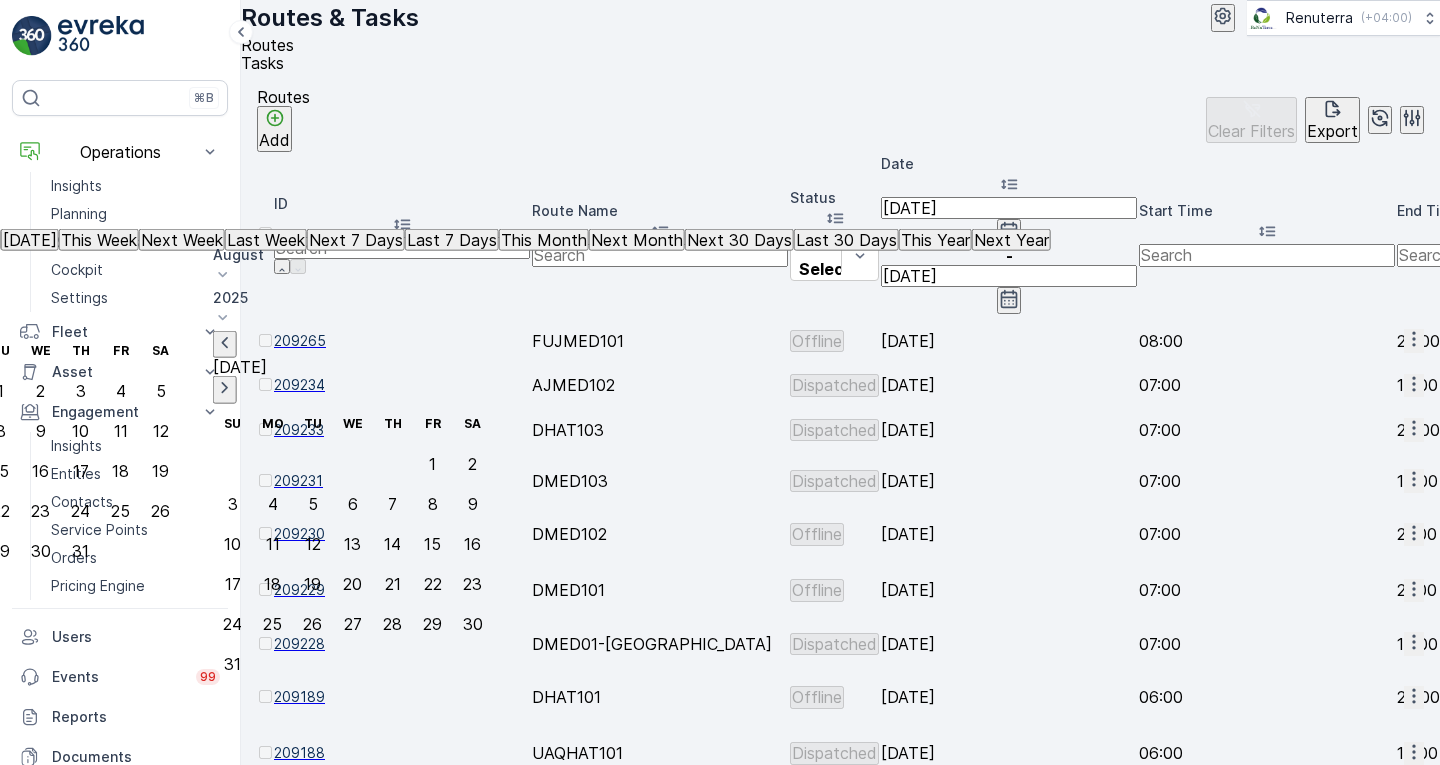 click on "[DATE]" at bounding box center (1009, 429) 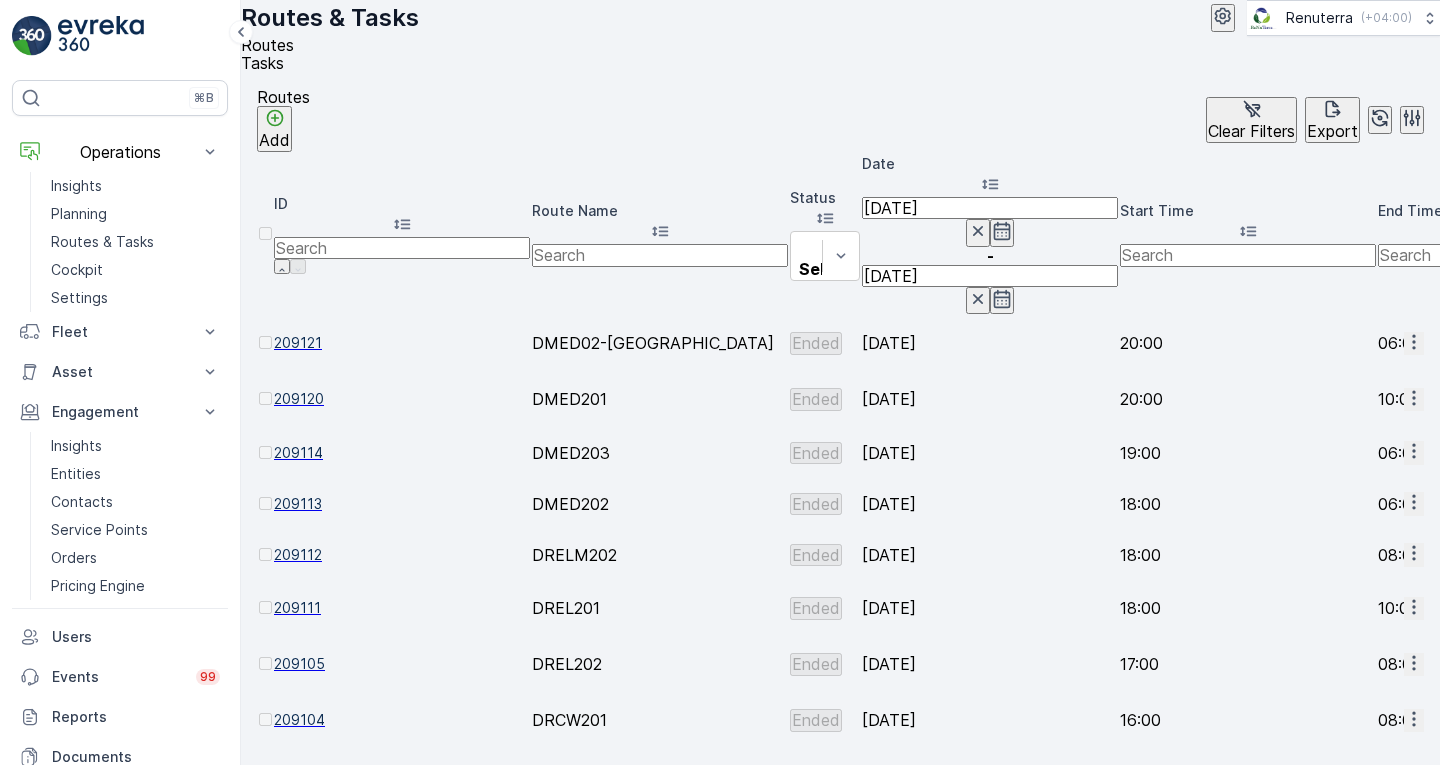 scroll, scrollTop: 0, scrollLeft: 1010, axis: horizontal 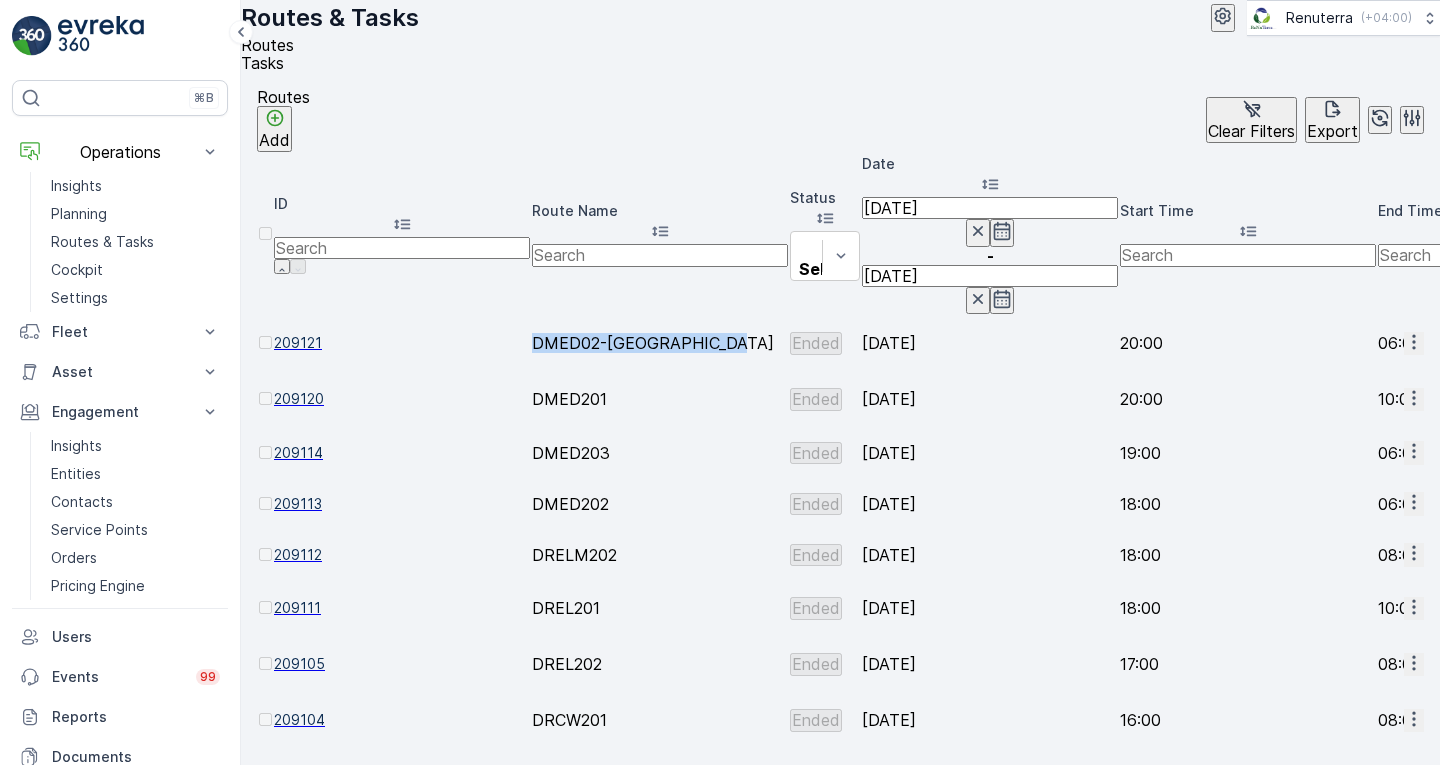 drag, startPoint x: 504, startPoint y: 251, endPoint x: 690, endPoint y: 252, distance: 186.00269 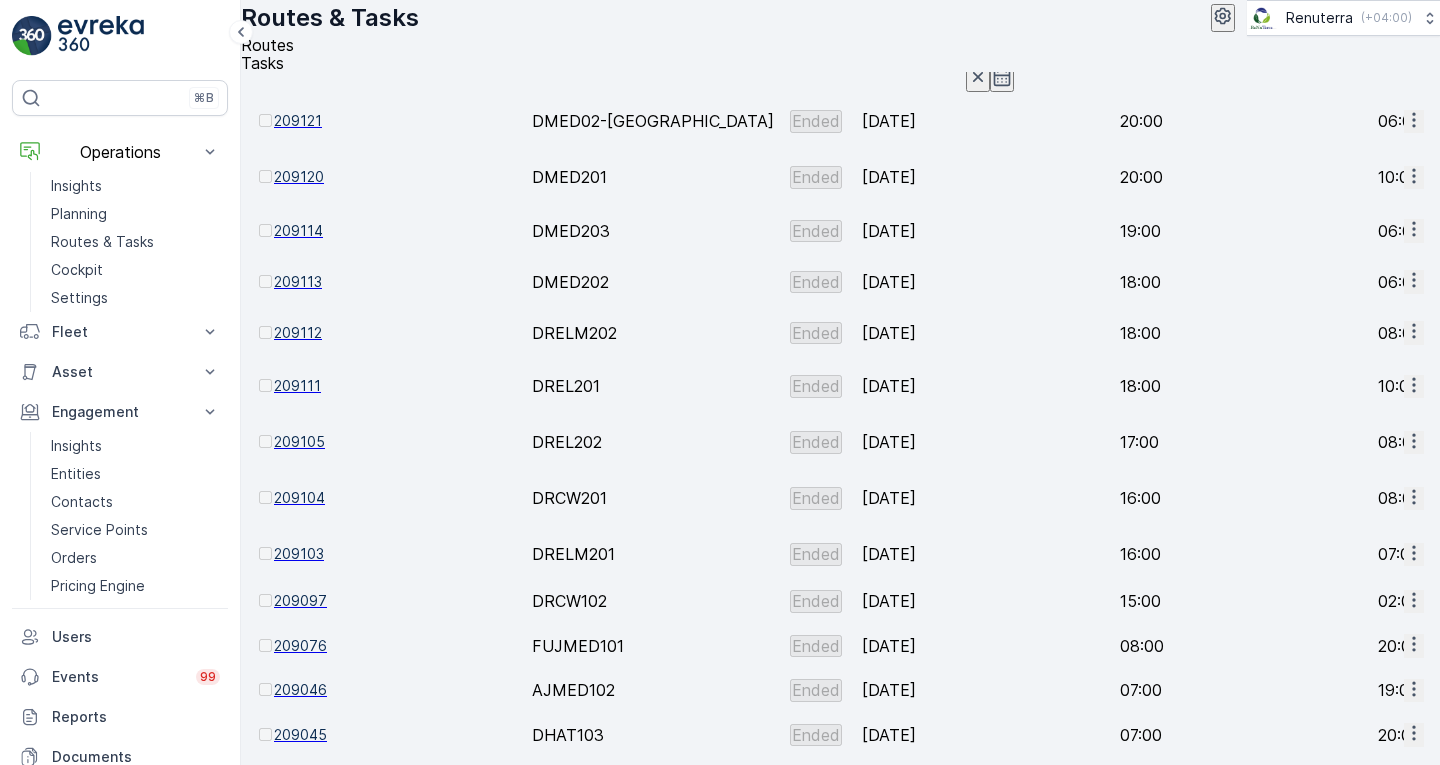 scroll, scrollTop: 0, scrollLeft: 0, axis: both 